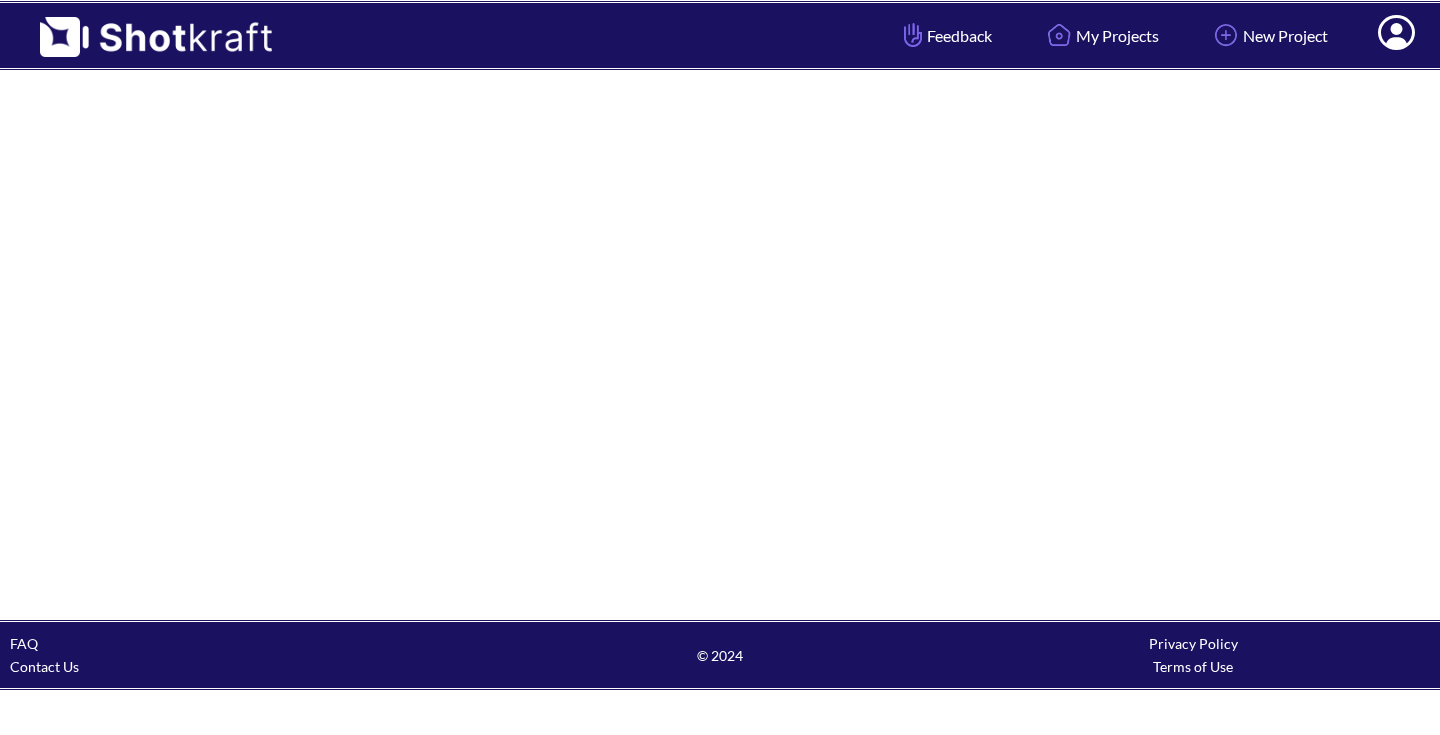 scroll, scrollTop: 0, scrollLeft: 0, axis: both 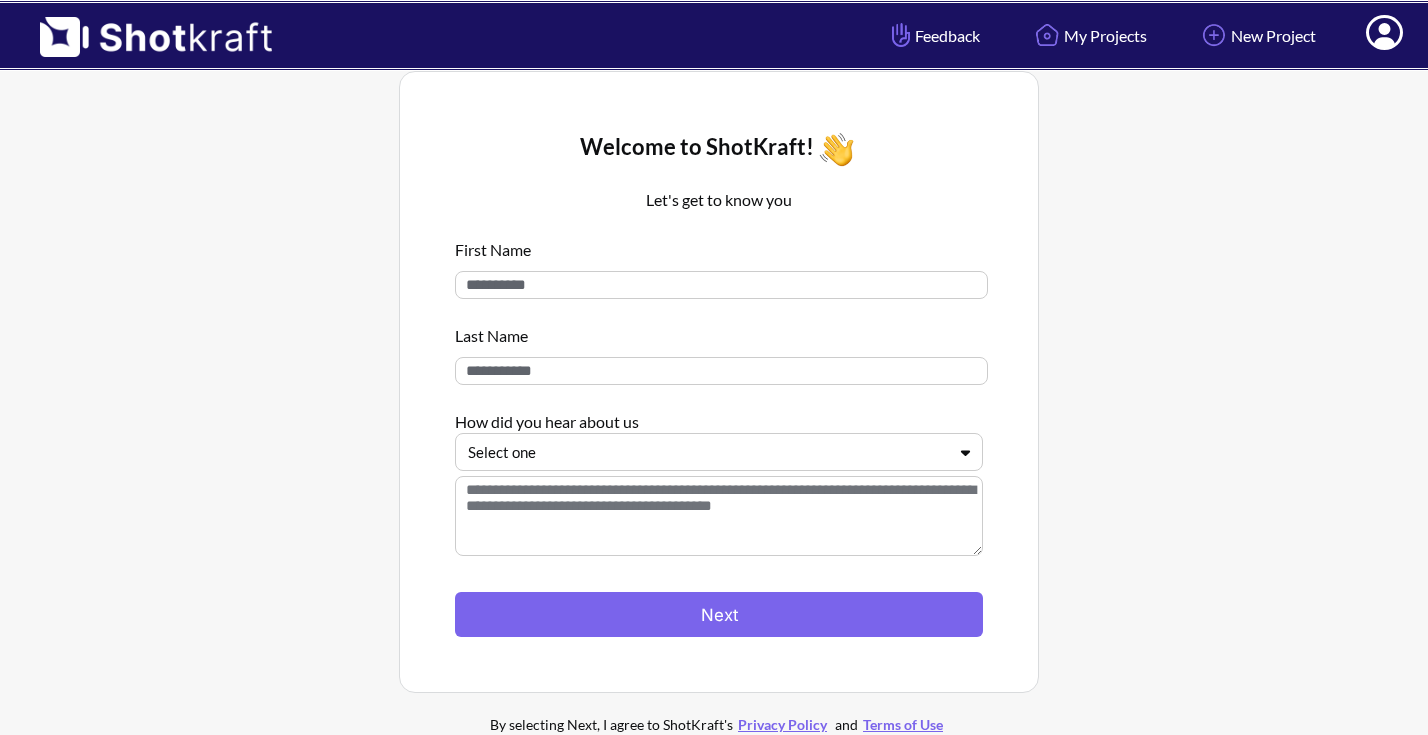 click at bounding box center [721, 285] 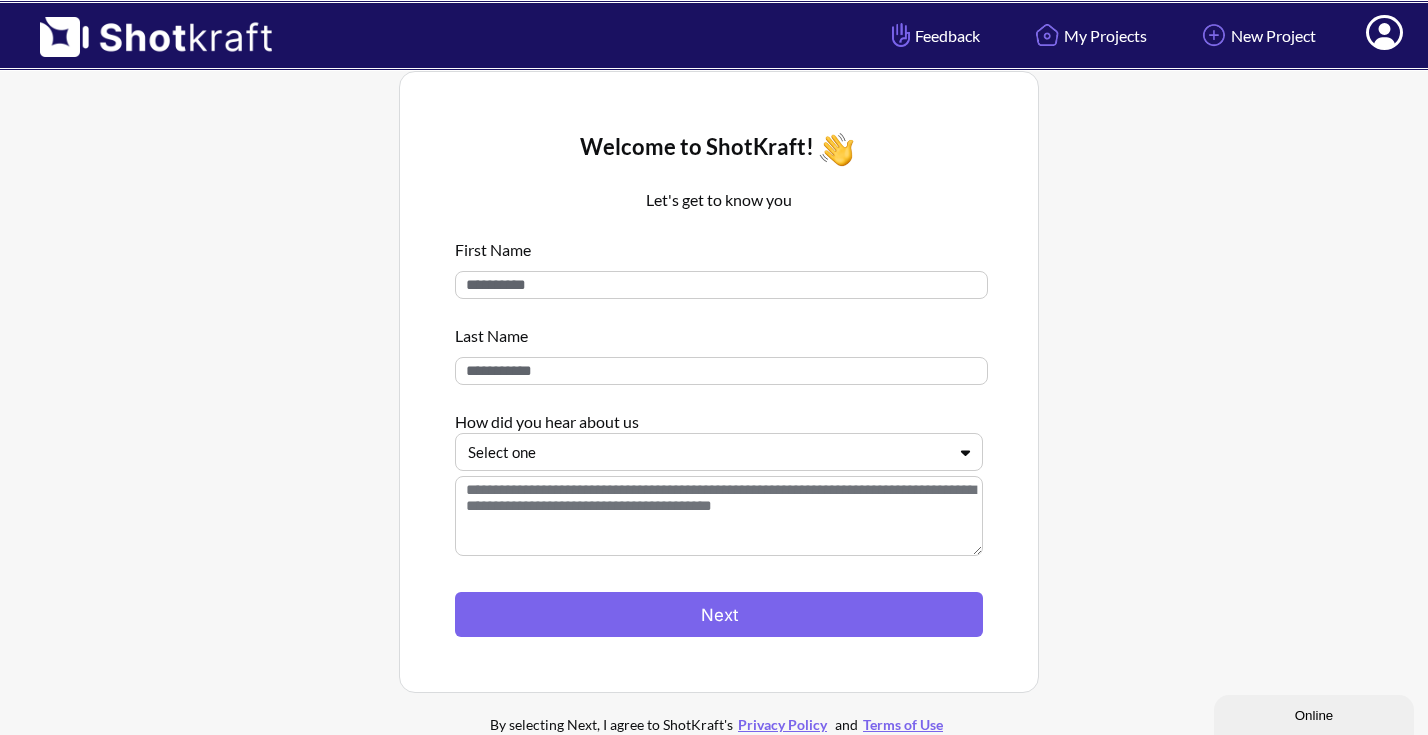 scroll, scrollTop: 0, scrollLeft: 0, axis: both 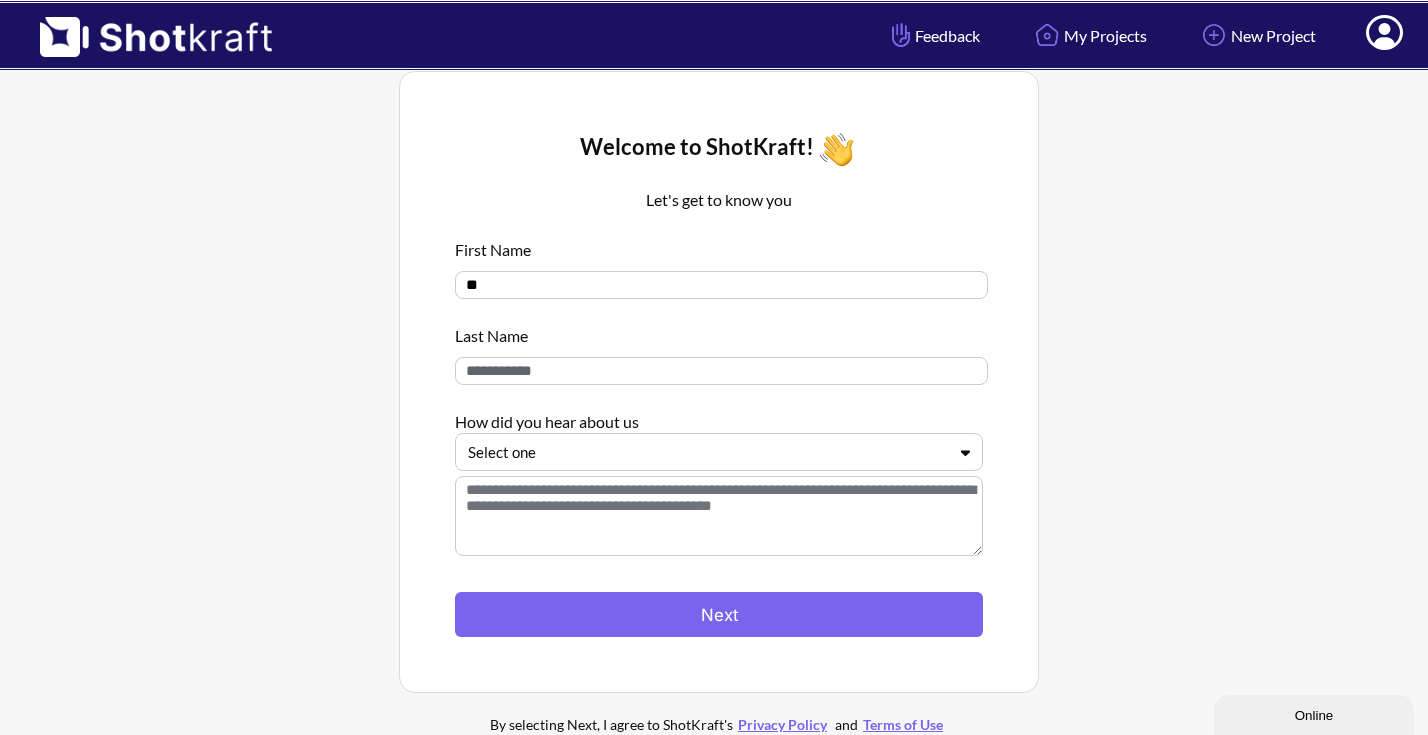 type on "*" 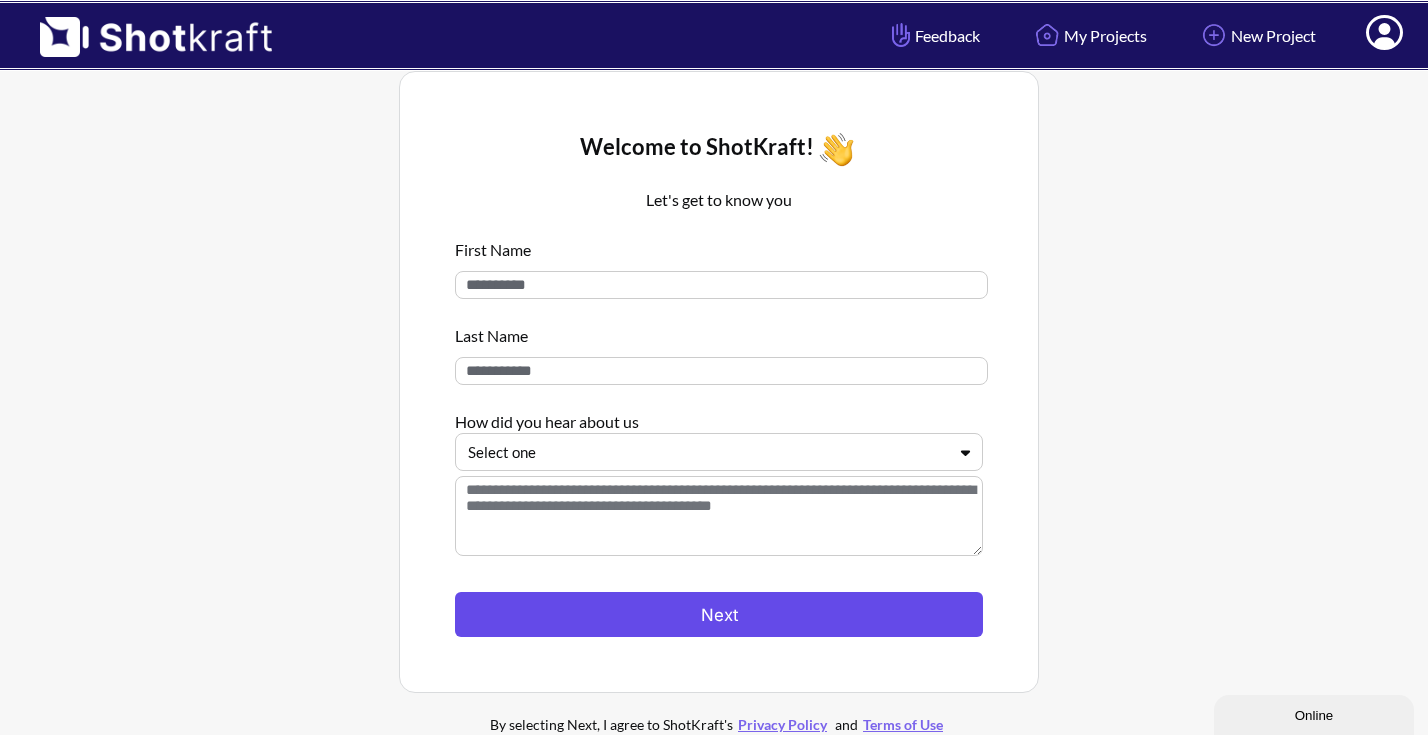 click on "Next" at bounding box center [719, 614] 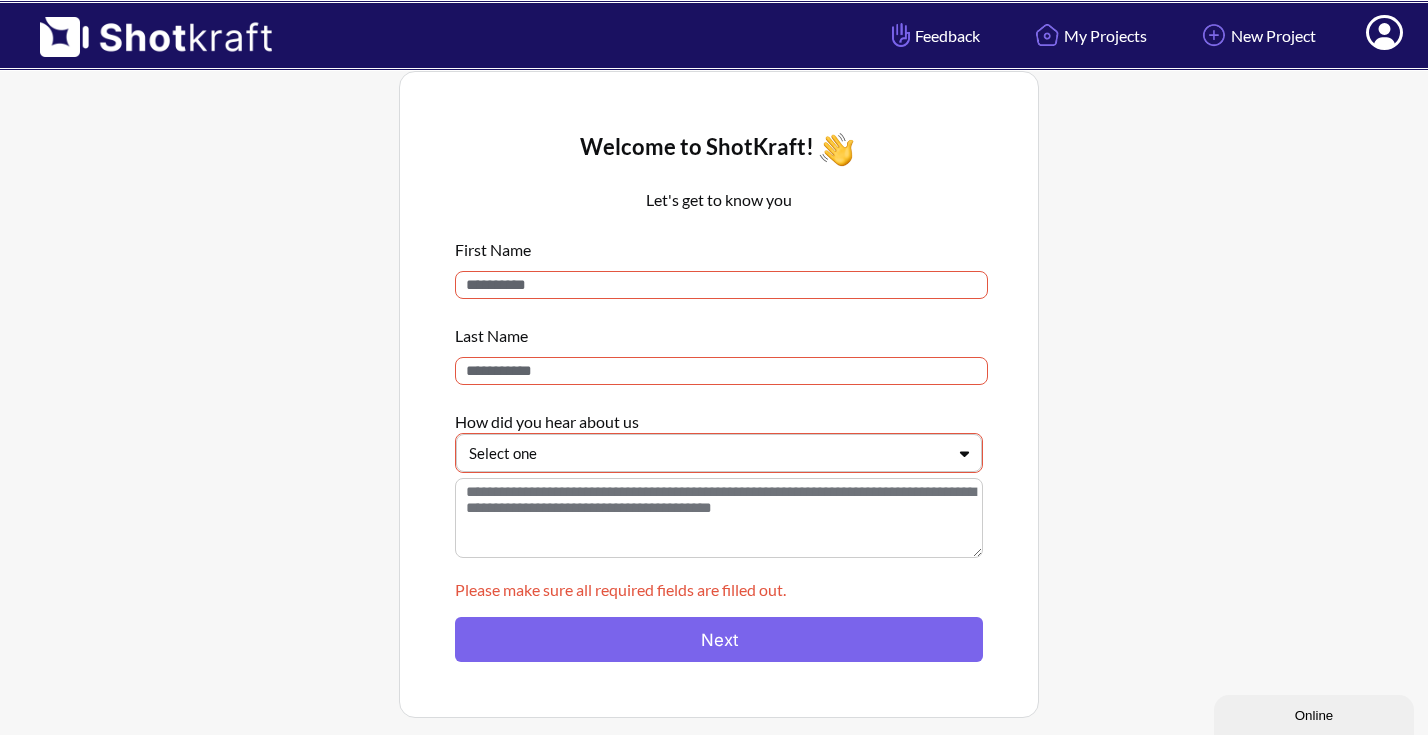 click at bounding box center (721, 285) 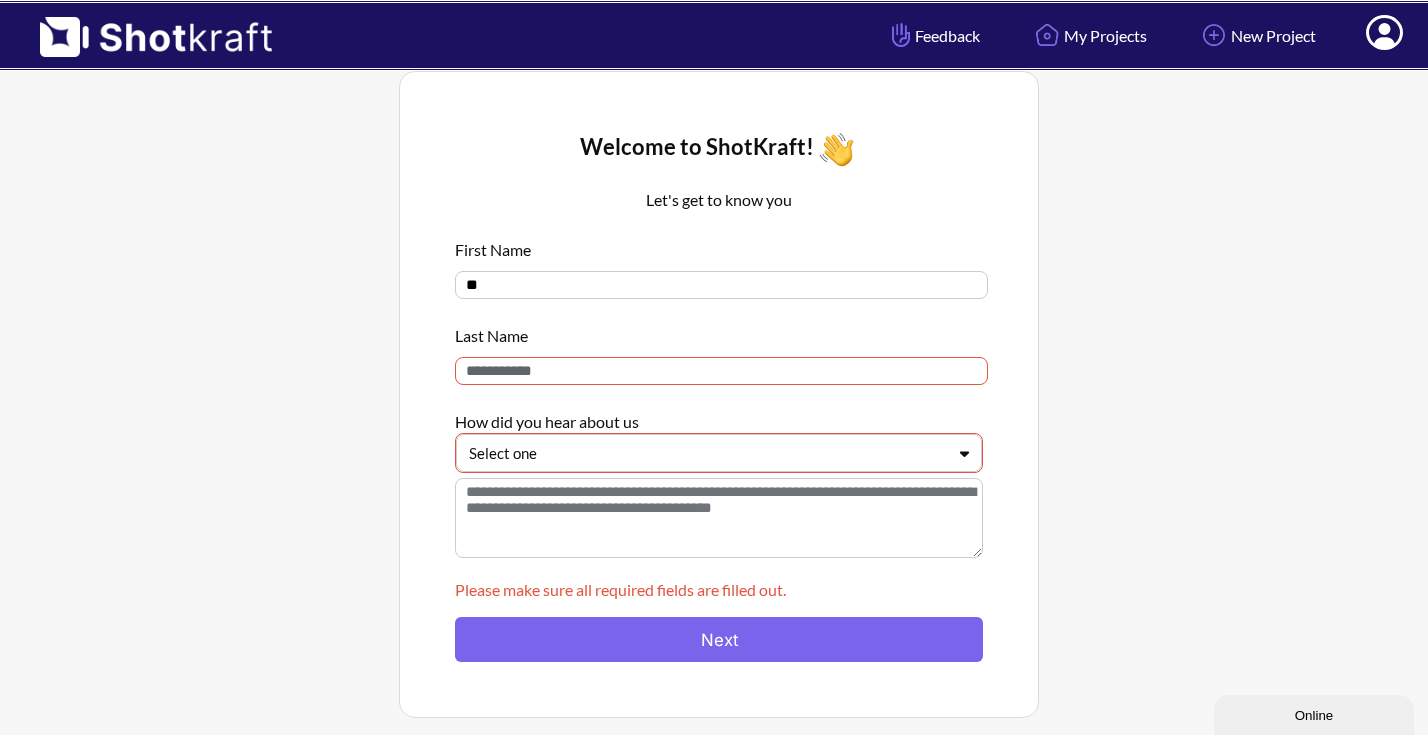 type on "*" 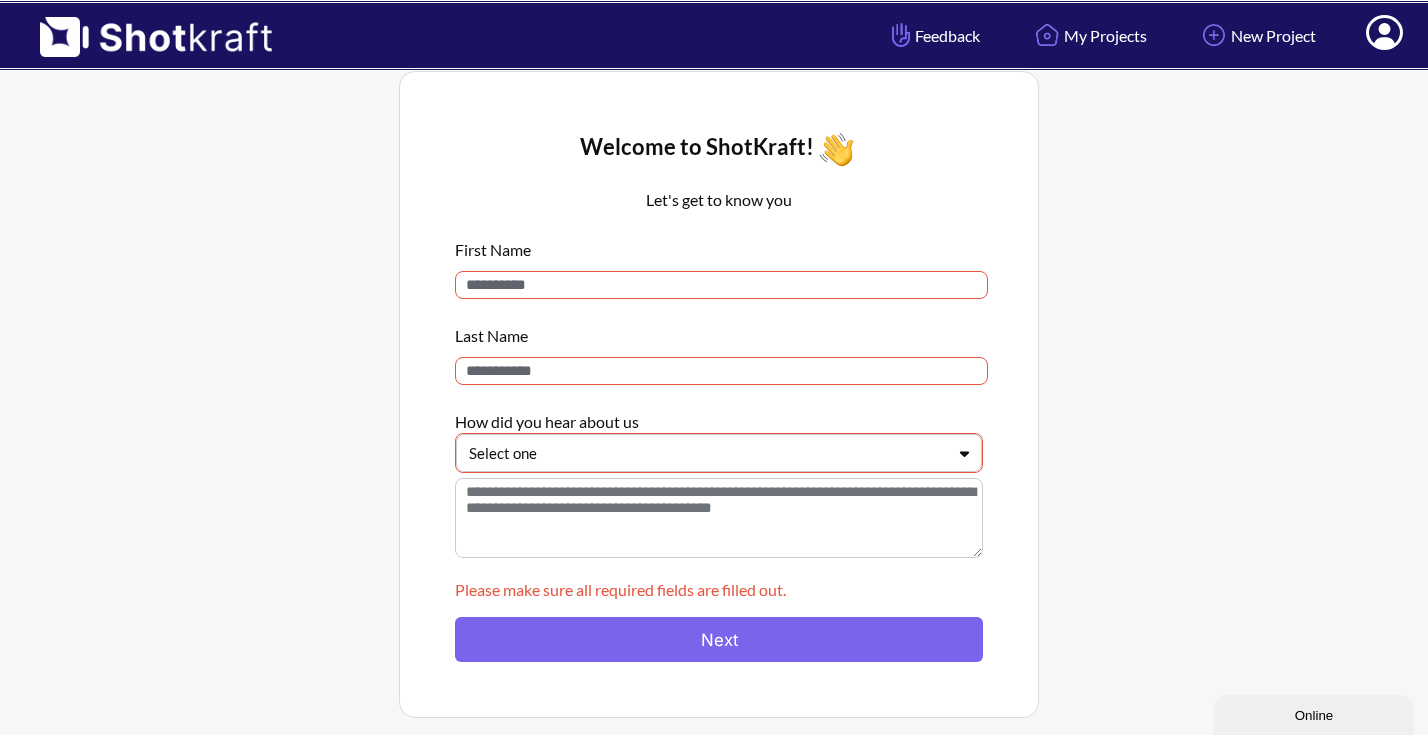 type on "*" 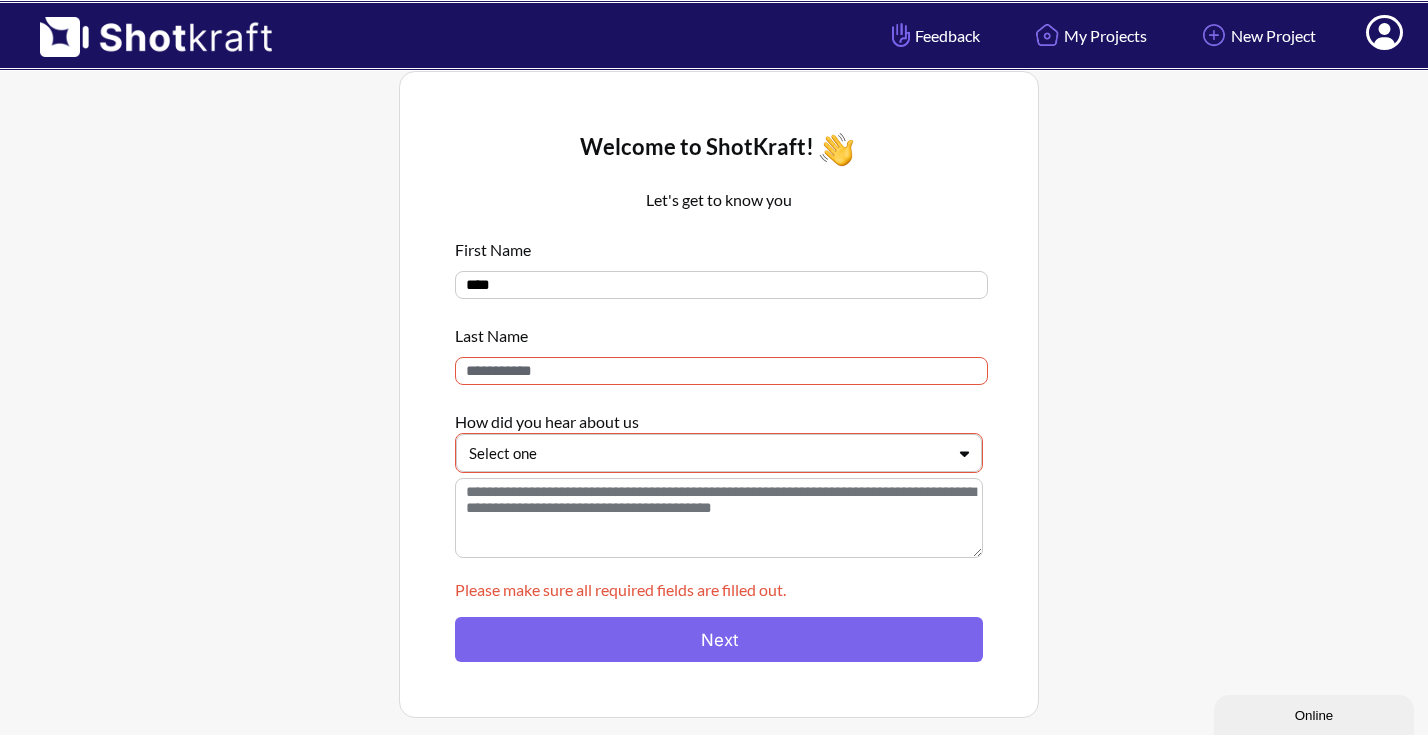 type on "****" 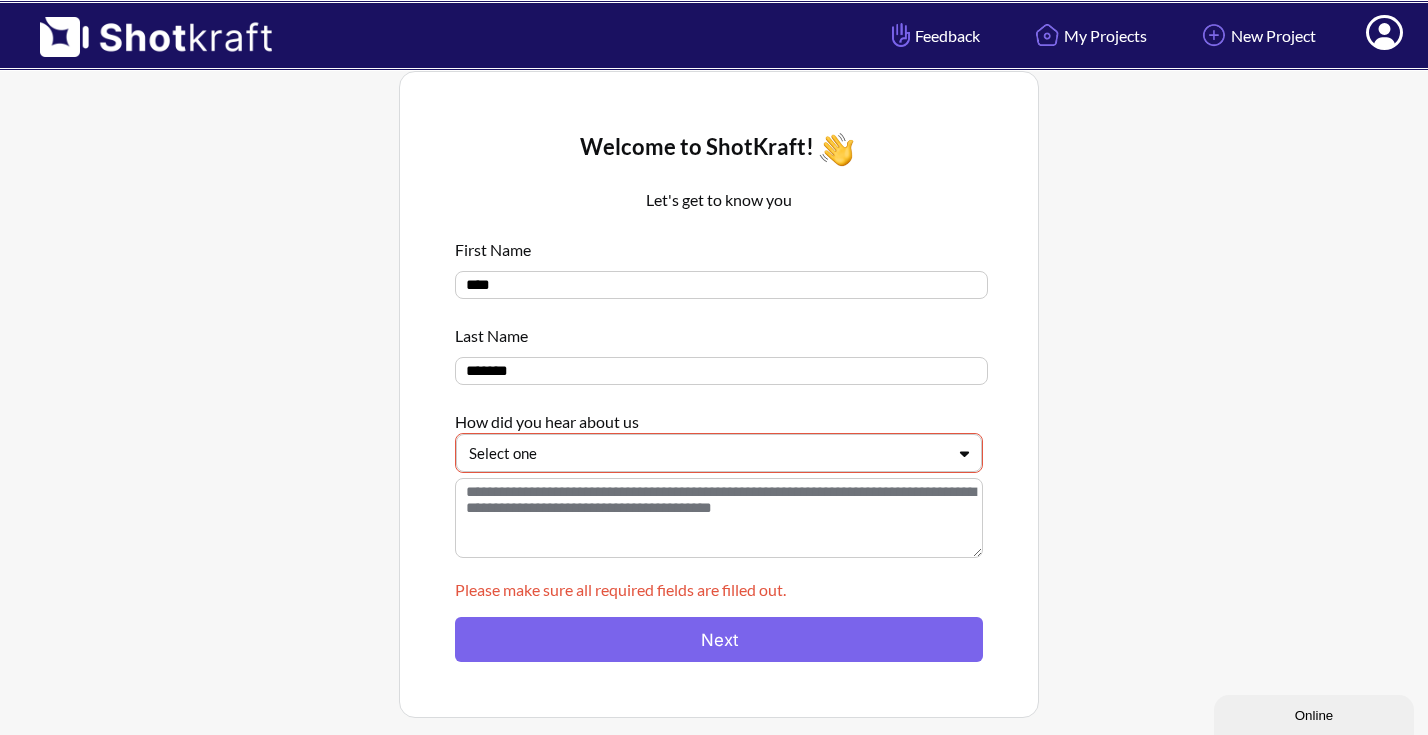 type on "*******" 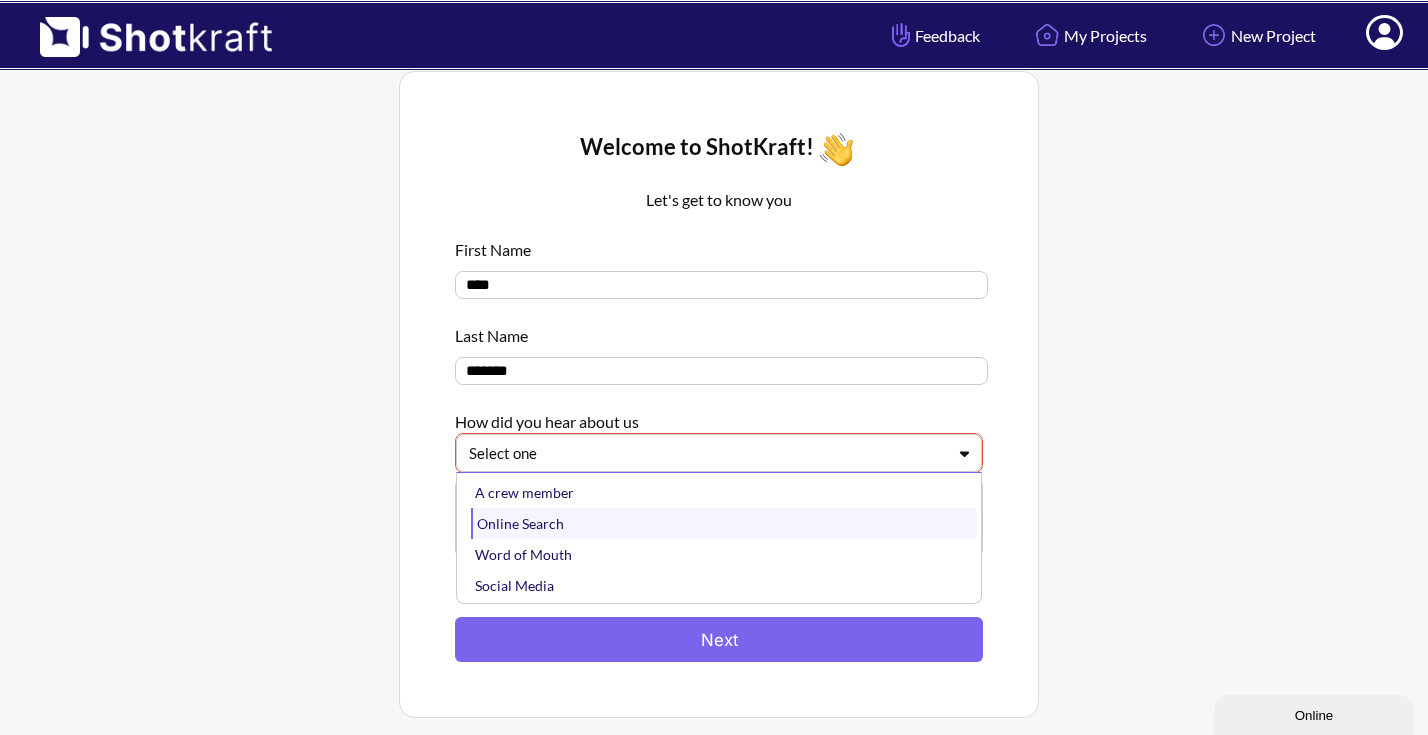 click on "Online Search" at bounding box center (724, 523) 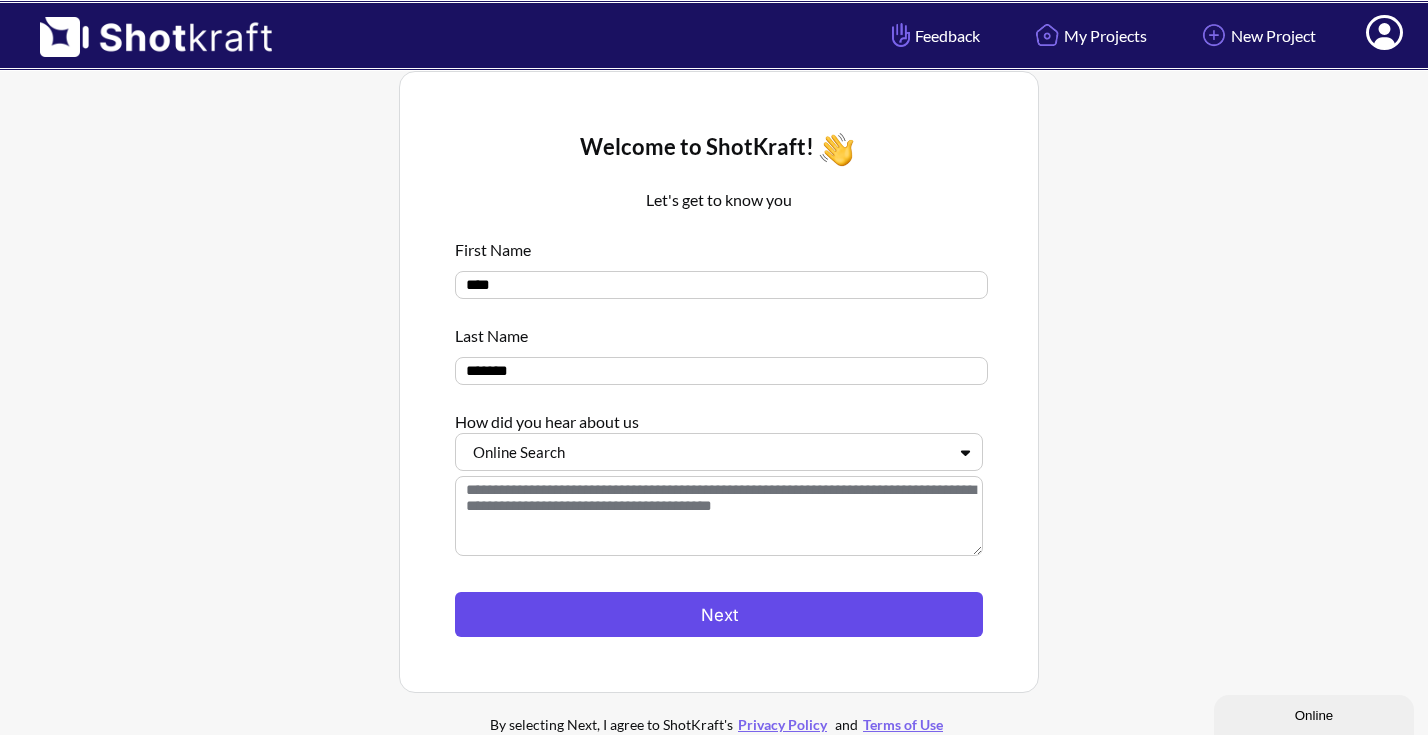 click on "Next" at bounding box center [719, 614] 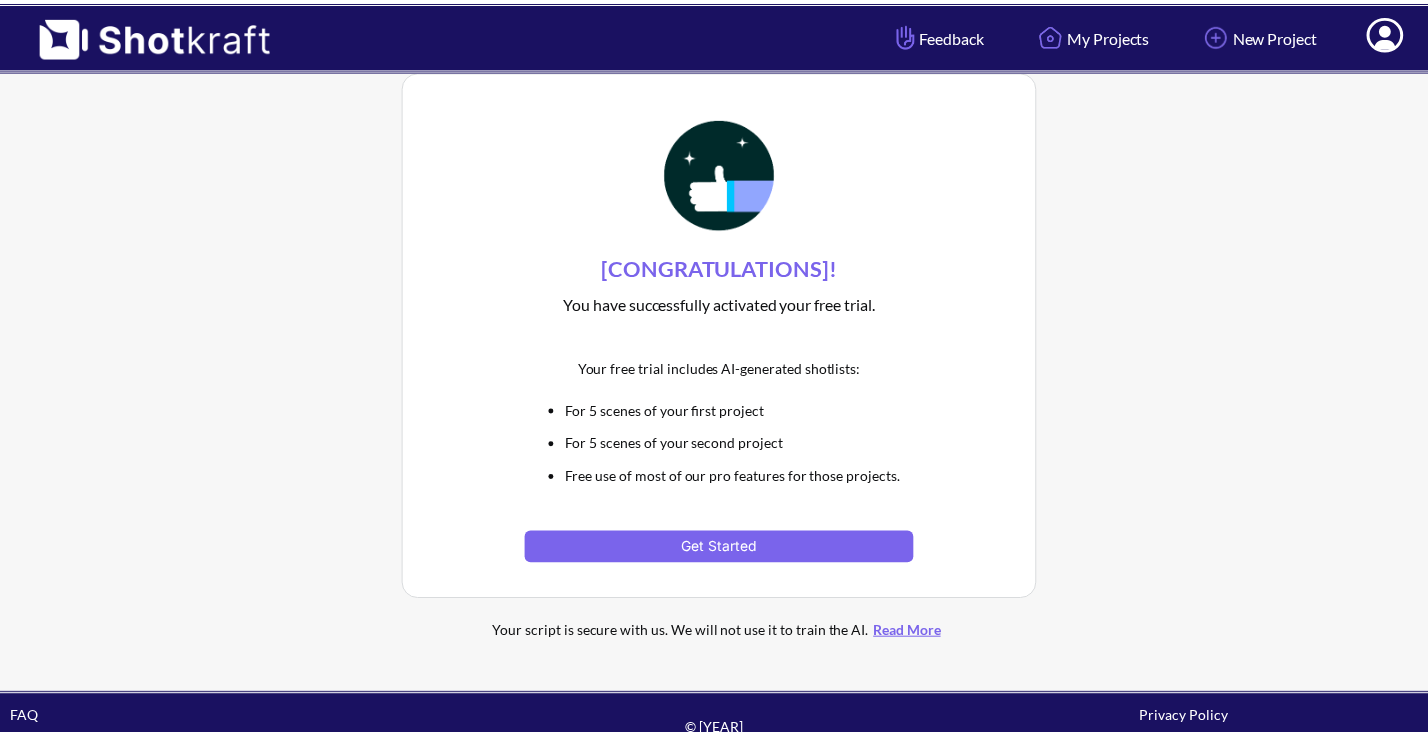 scroll, scrollTop: 0, scrollLeft: 0, axis: both 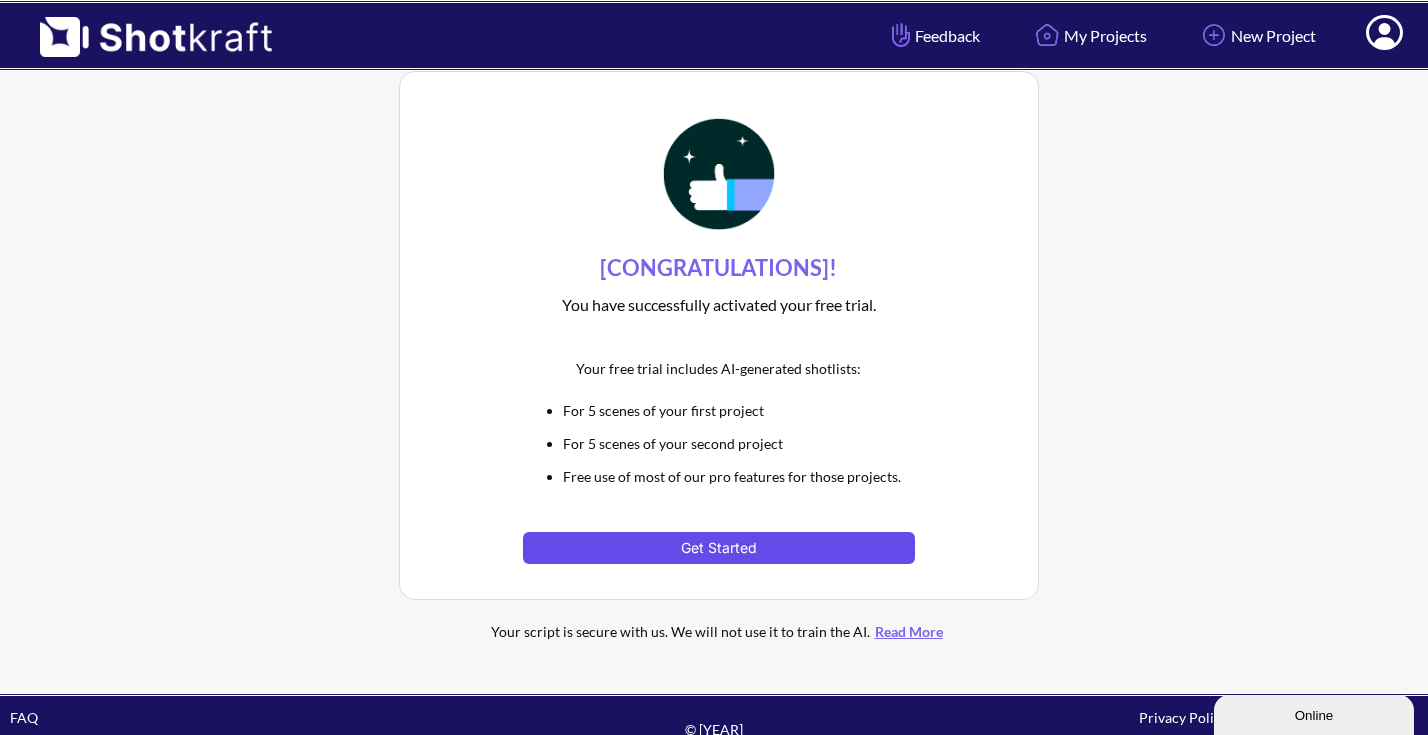 click on "Get Started" at bounding box center [718, 548] 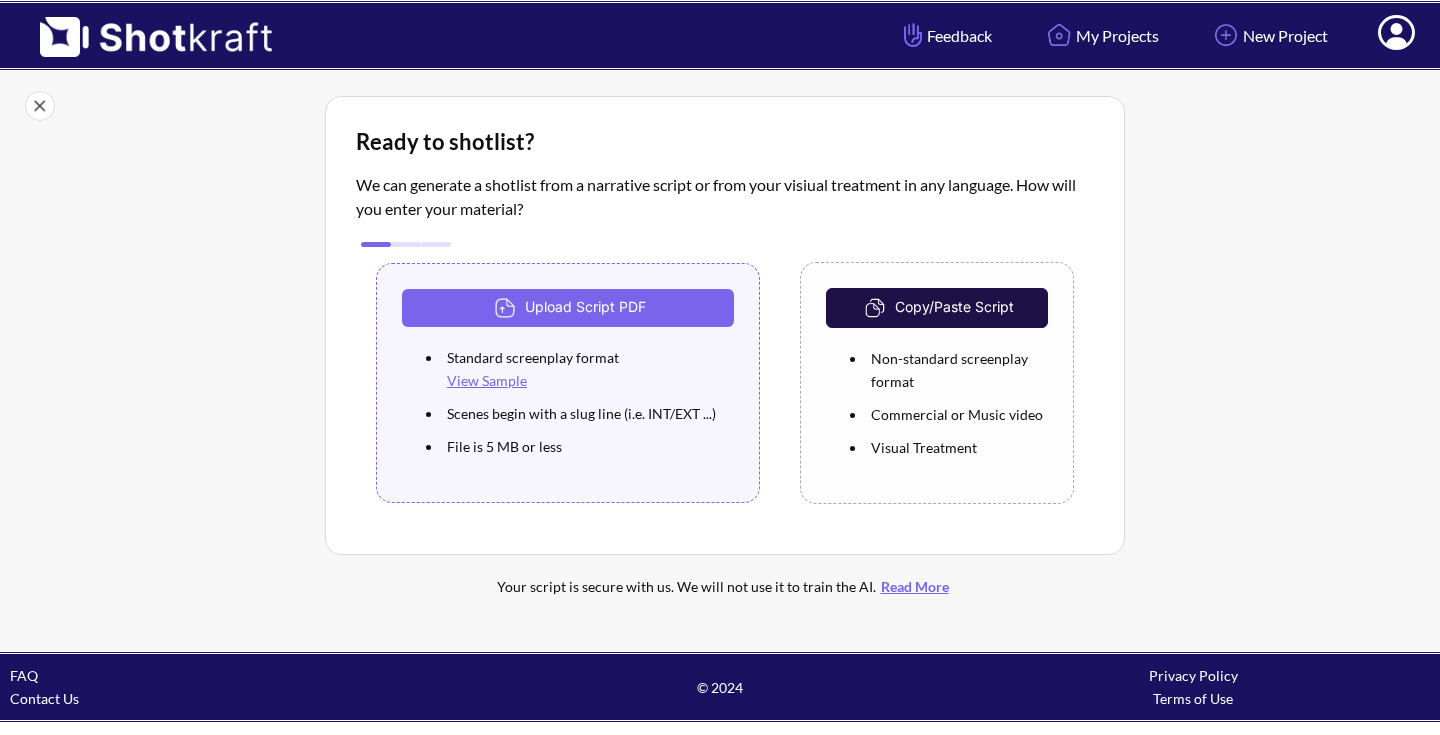 scroll, scrollTop: 0, scrollLeft: 0, axis: both 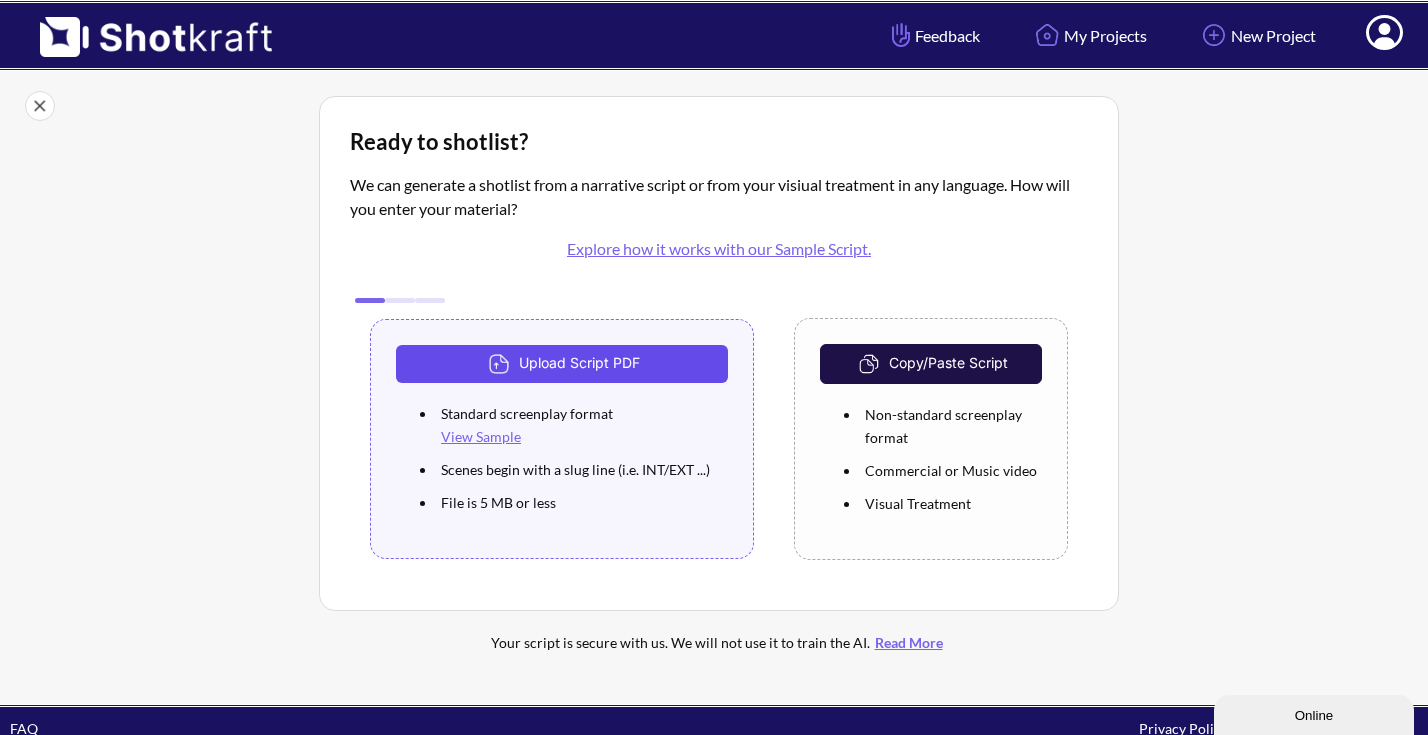 click on "Upload Script PDF" at bounding box center (562, 364) 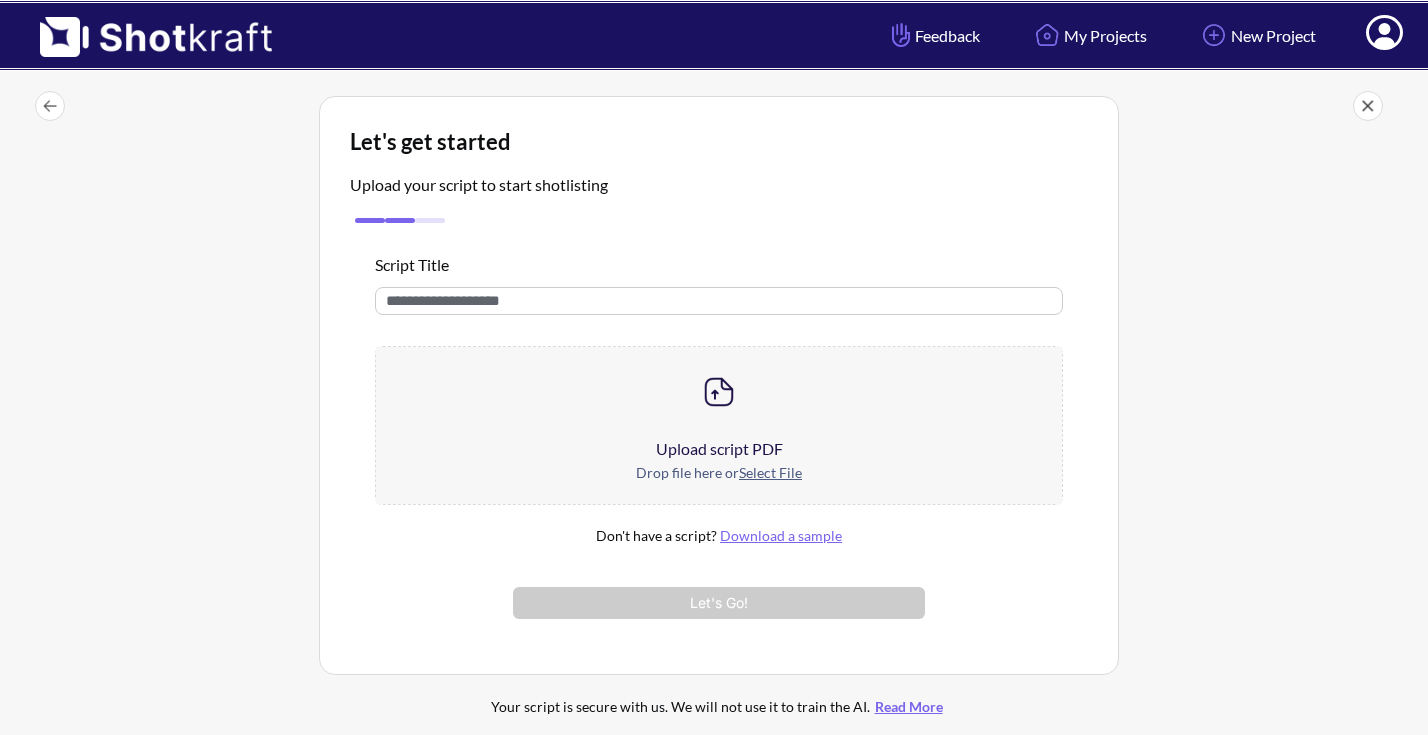 scroll, scrollTop: 0, scrollLeft: 0, axis: both 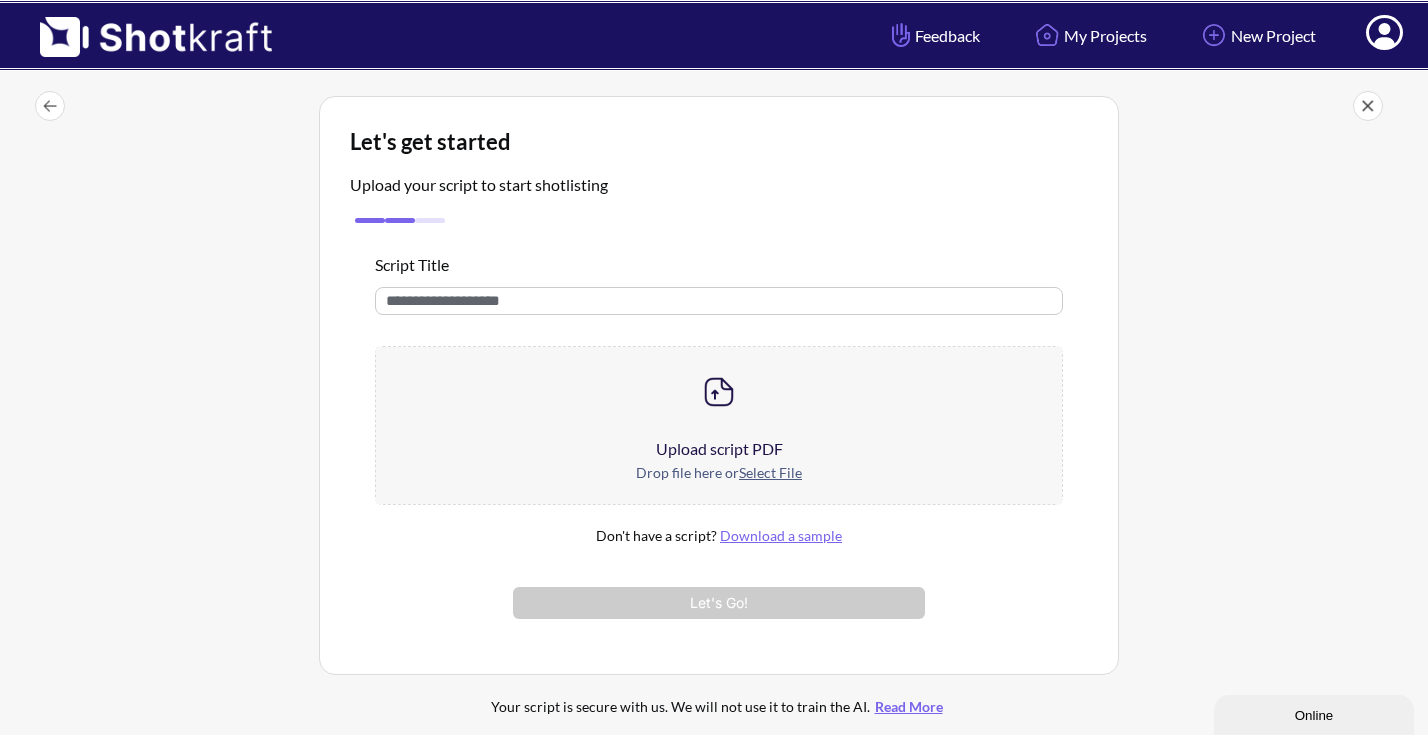 click on "Select File" at bounding box center (770, 472) 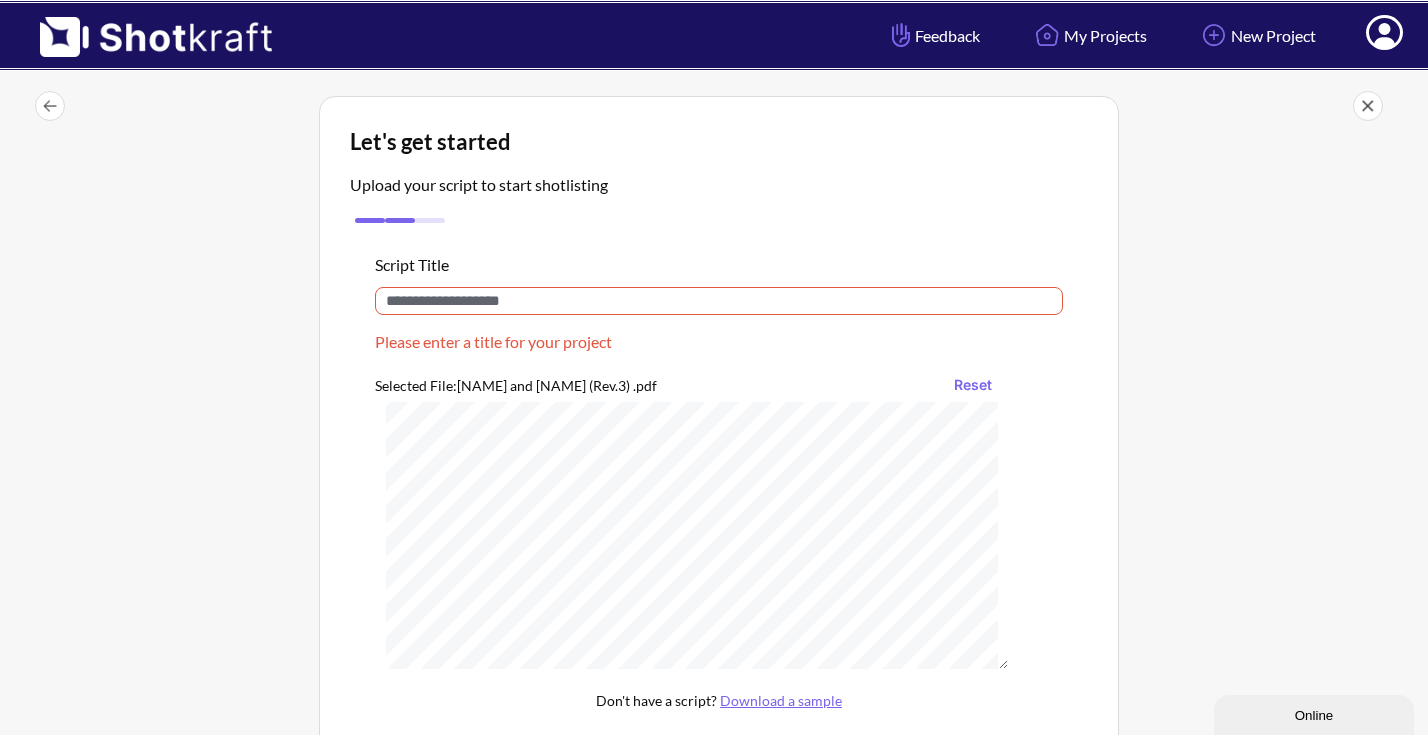 scroll, scrollTop: 77, scrollLeft: 0, axis: vertical 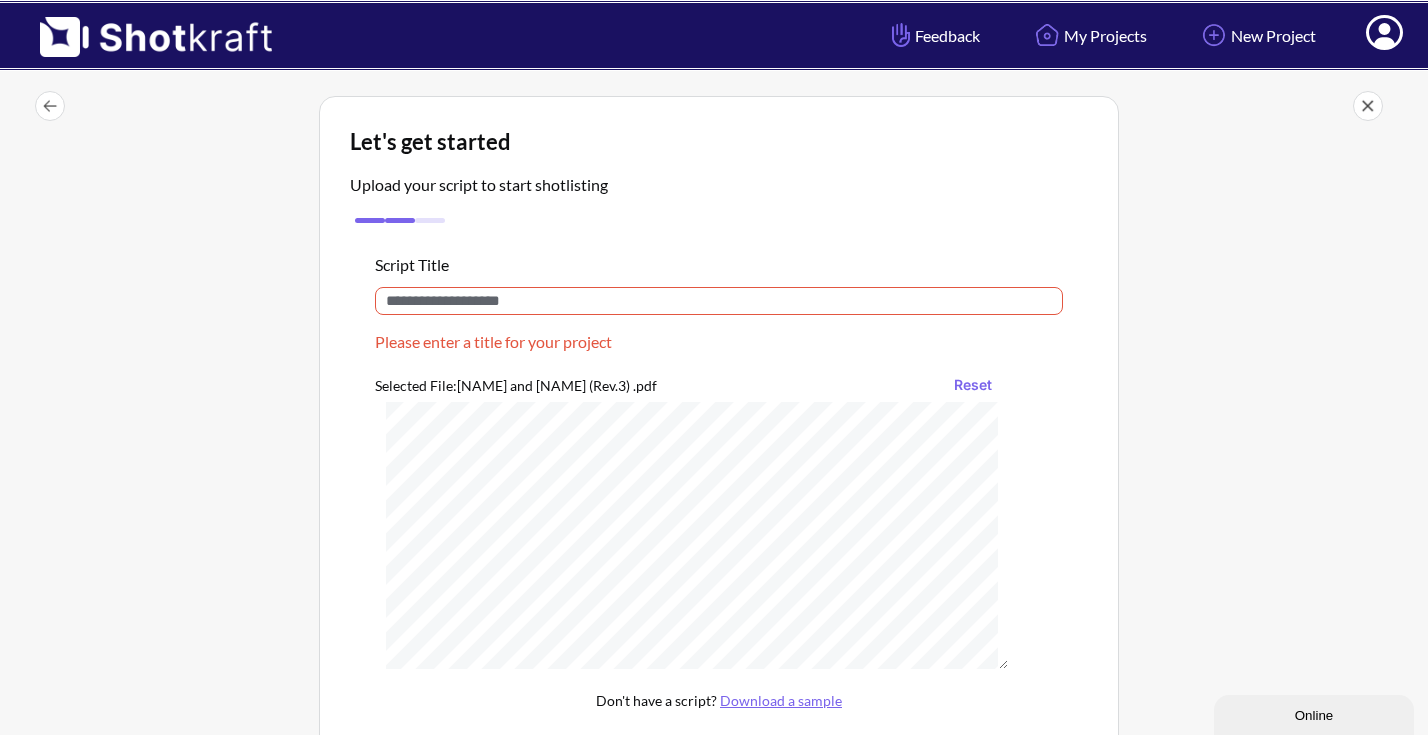 click at bounding box center [719, 301] 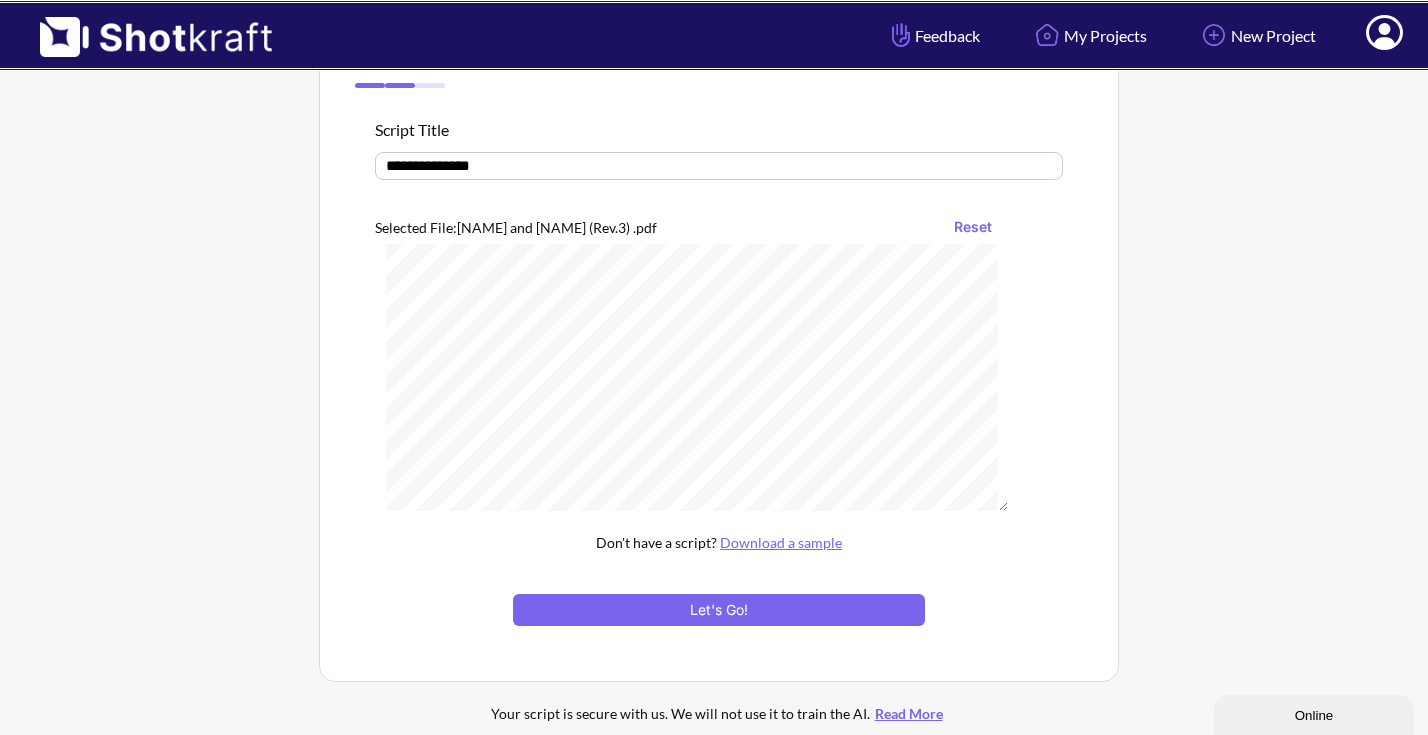 scroll, scrollTop: 145, scrollLeft: 0, axis: vertical 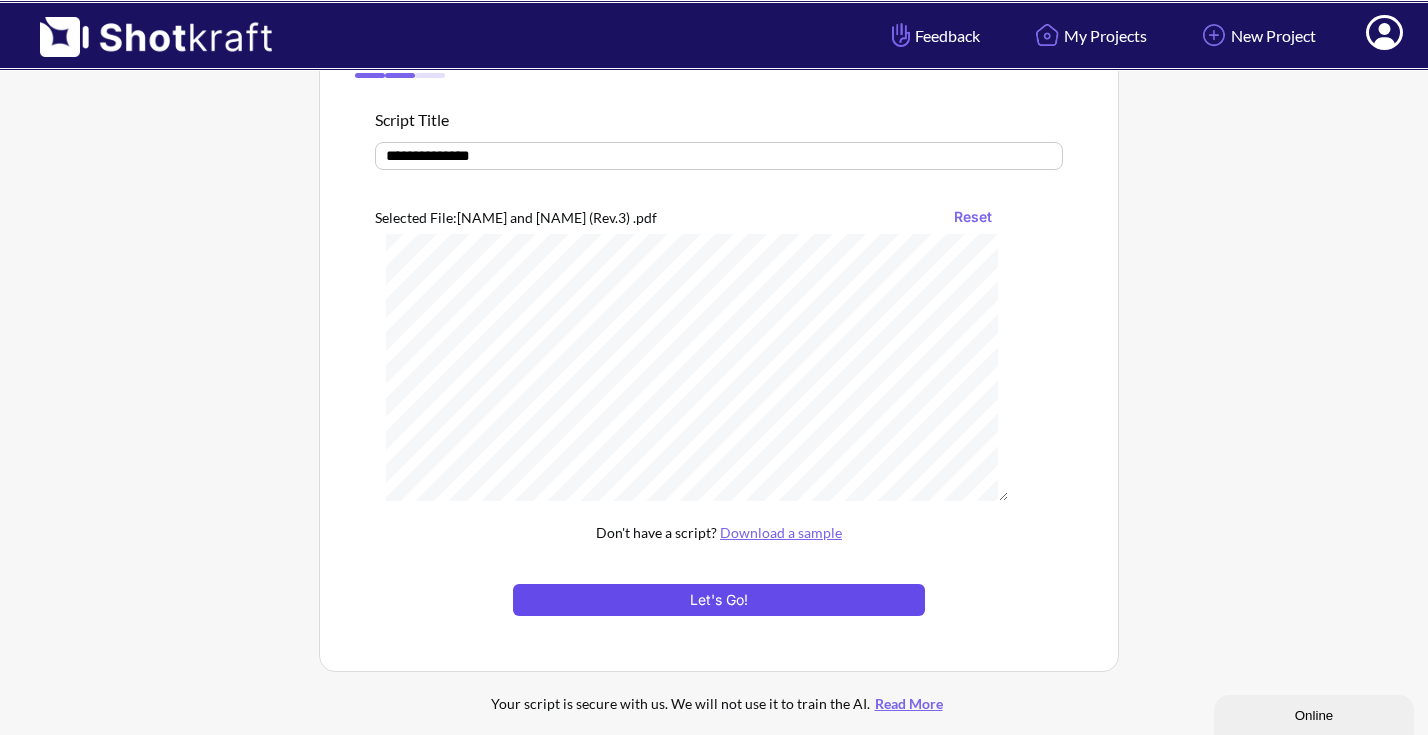 type on "**********" 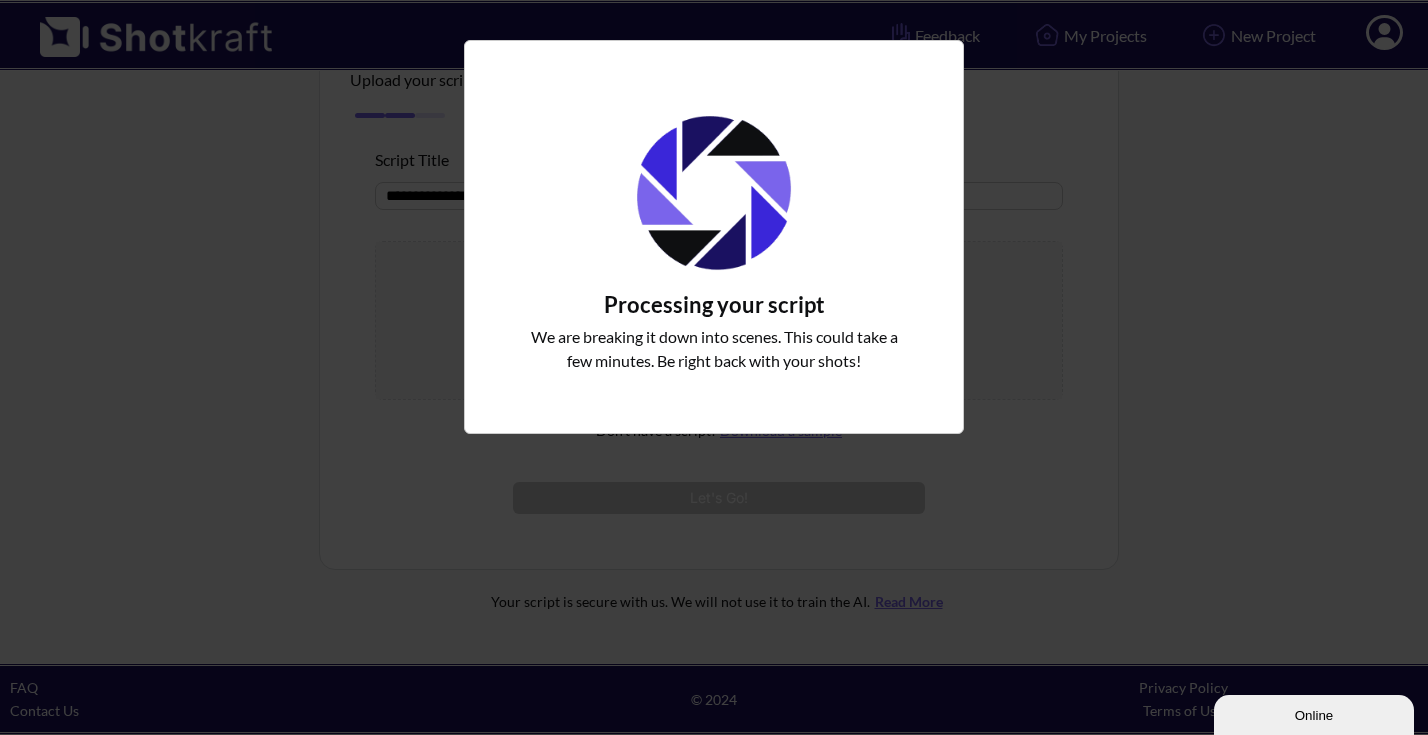 scroll, scrollTop: 107, scrollLeft: 0, axis: vertical 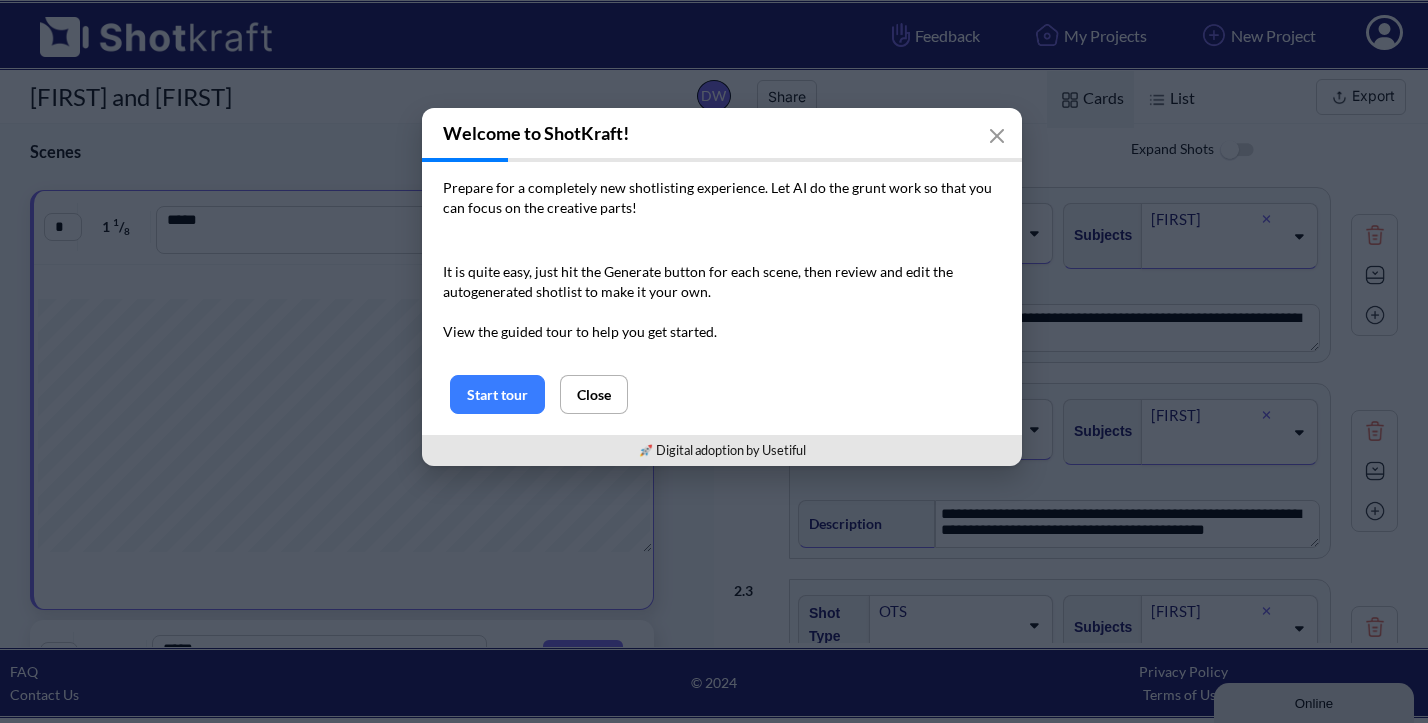 click on "Start tour Close" at bounding box center (722, 405) 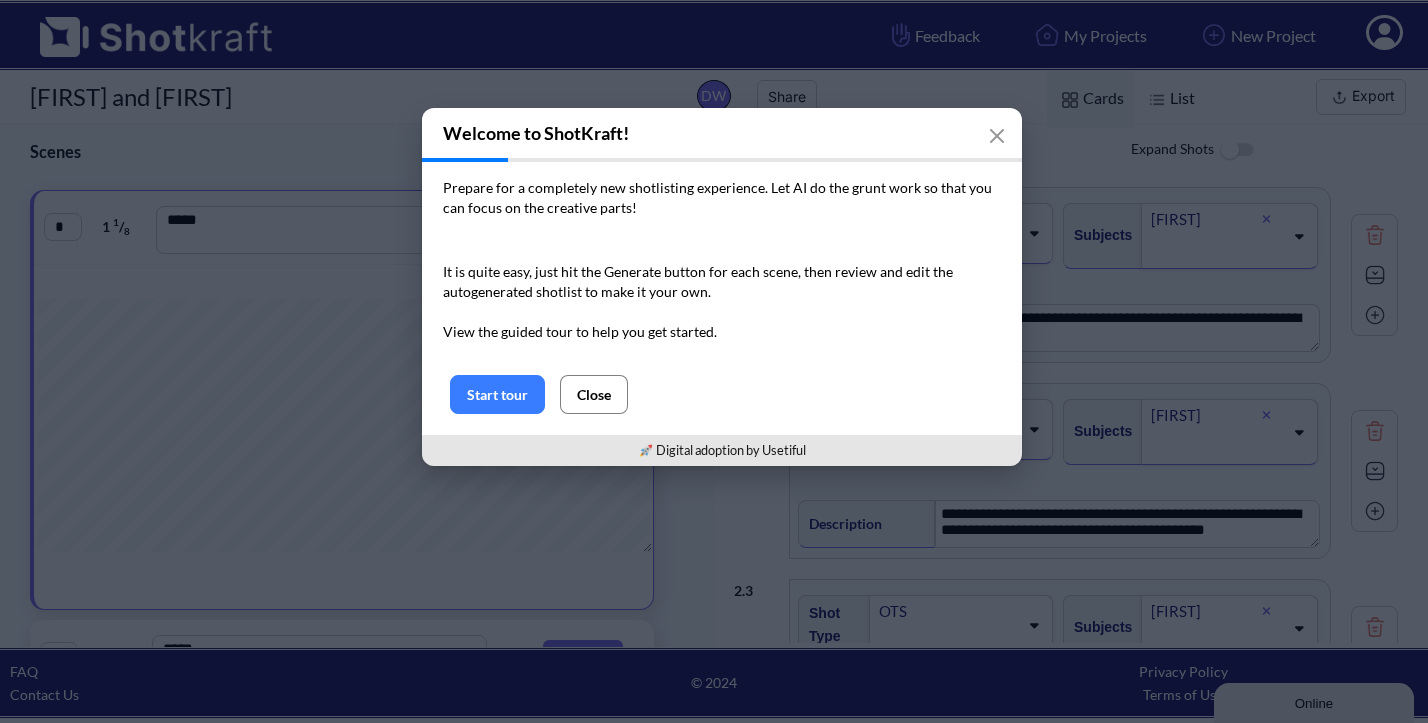click on "Close" at bounding box center [594, 394] 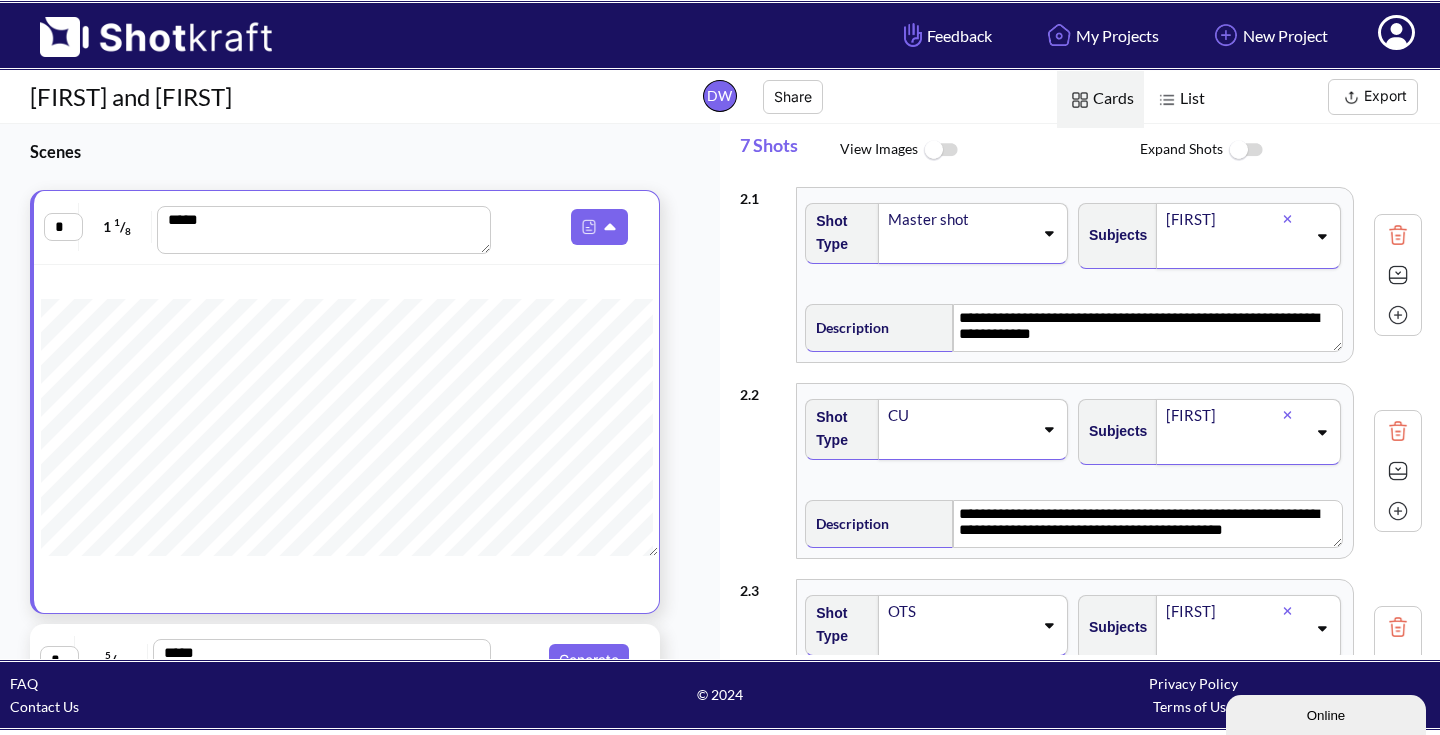 scroll, scrollTop: 0, scrollLeft: 0, axis: both 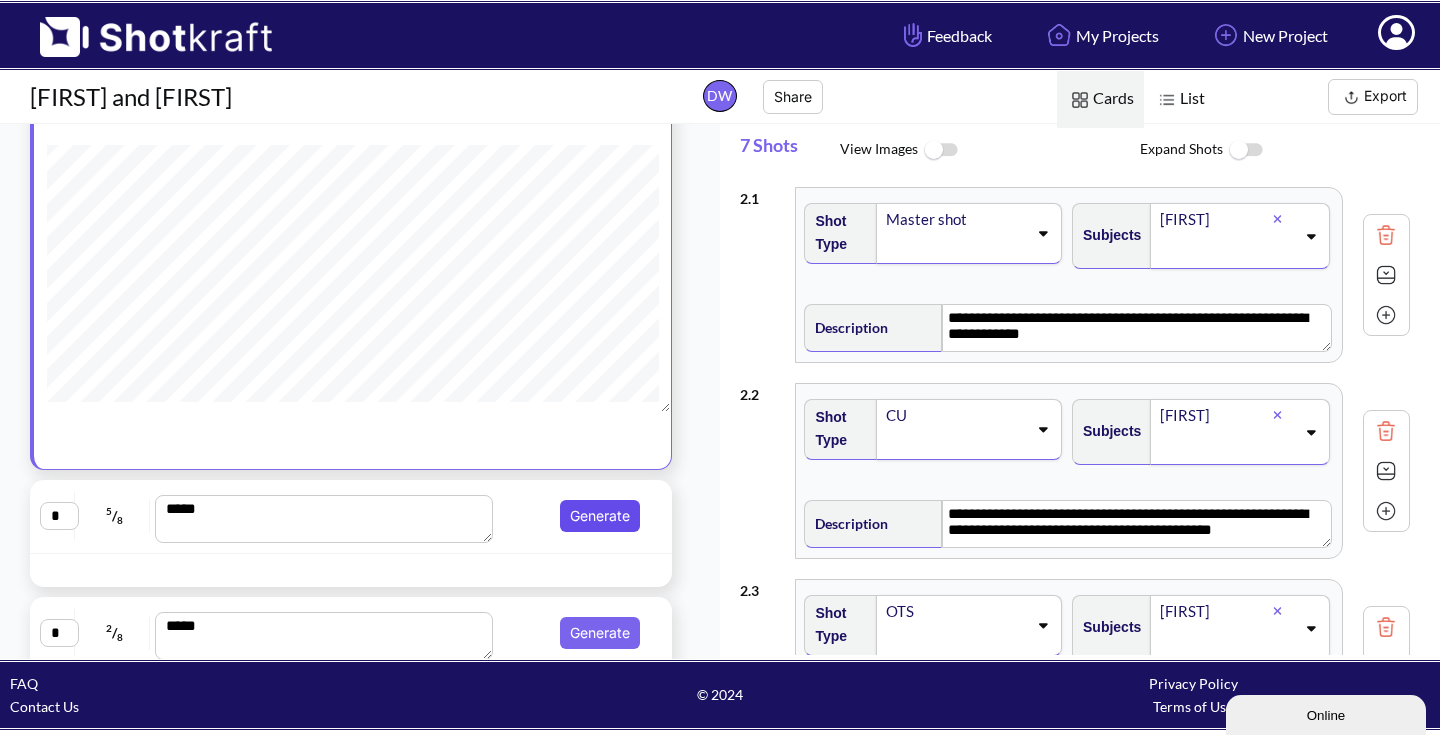 click on "Generate" at bounding box center (600, 516) 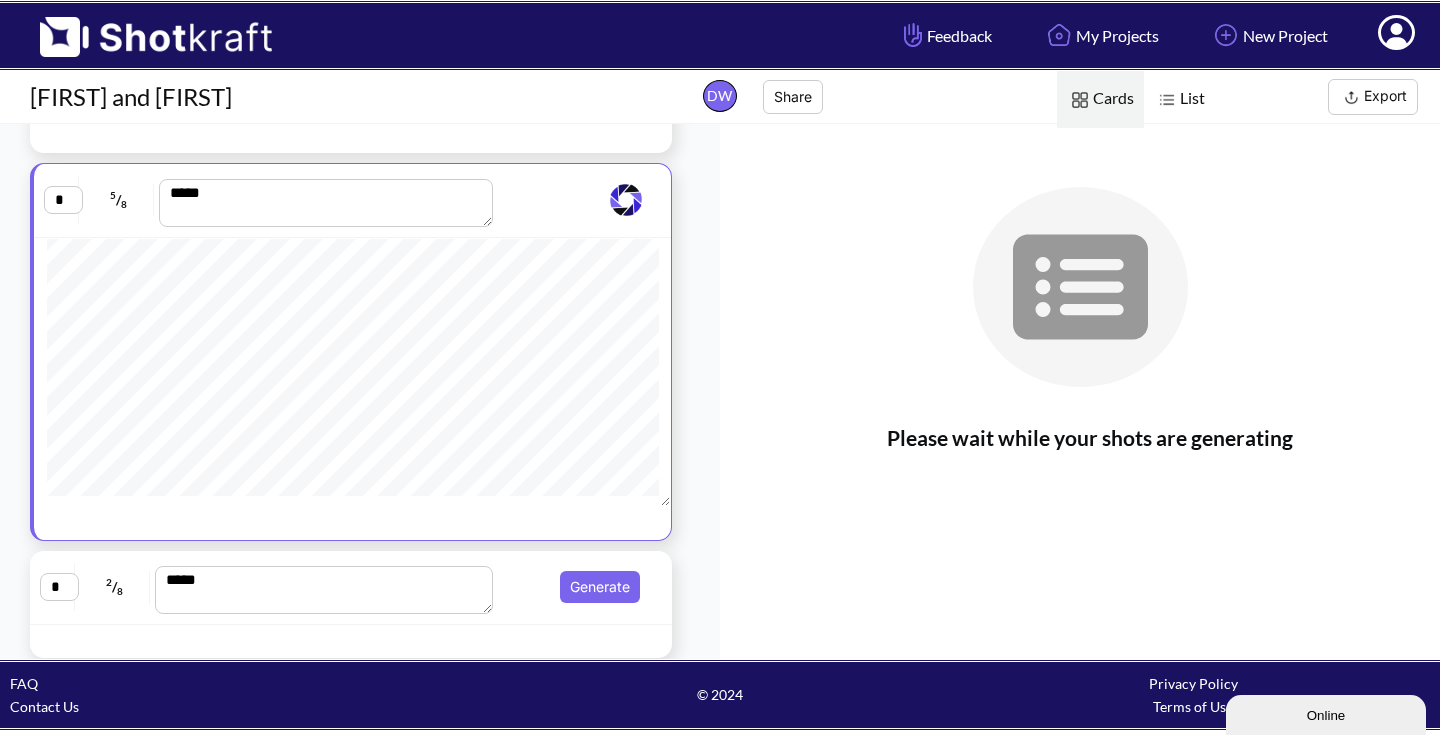 scroll, scrollTop: 545, scrollLeft: 0, axis: vertical 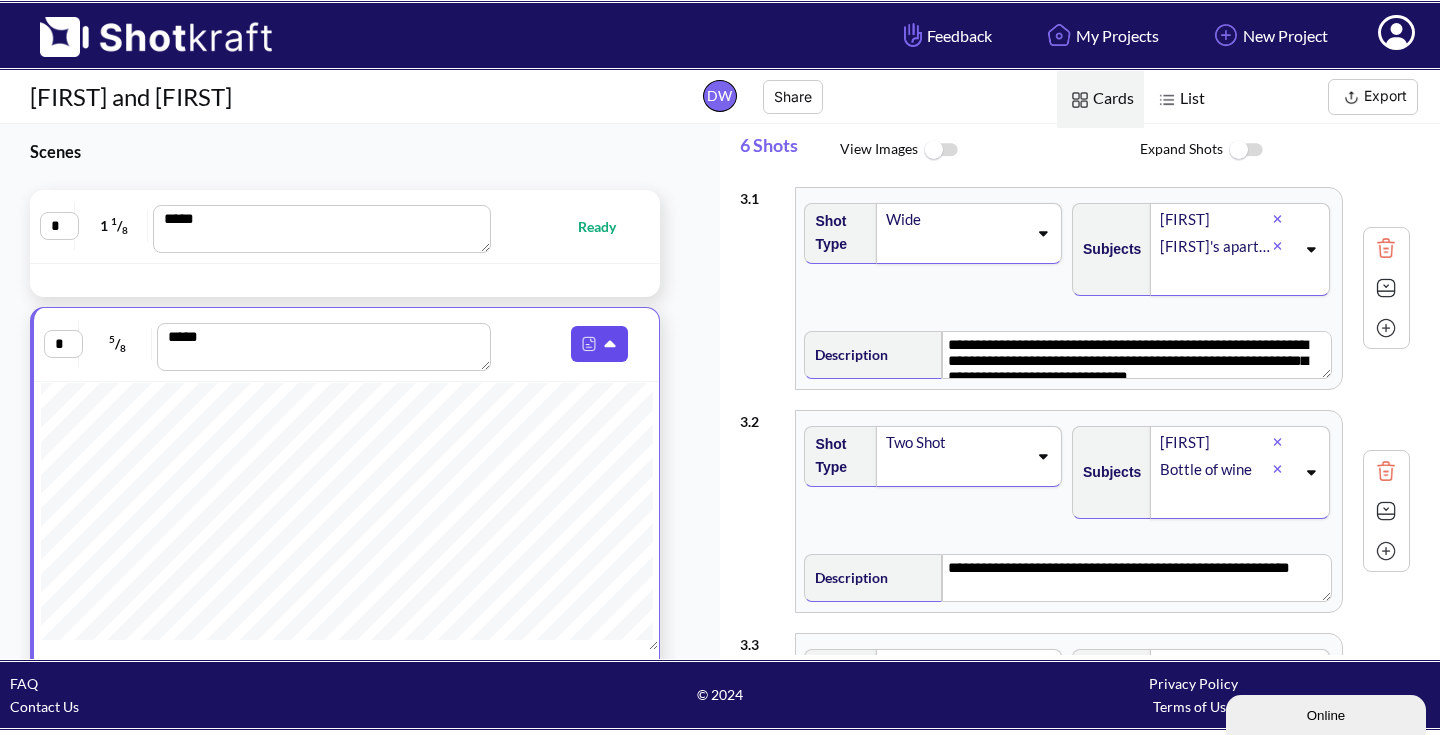 click 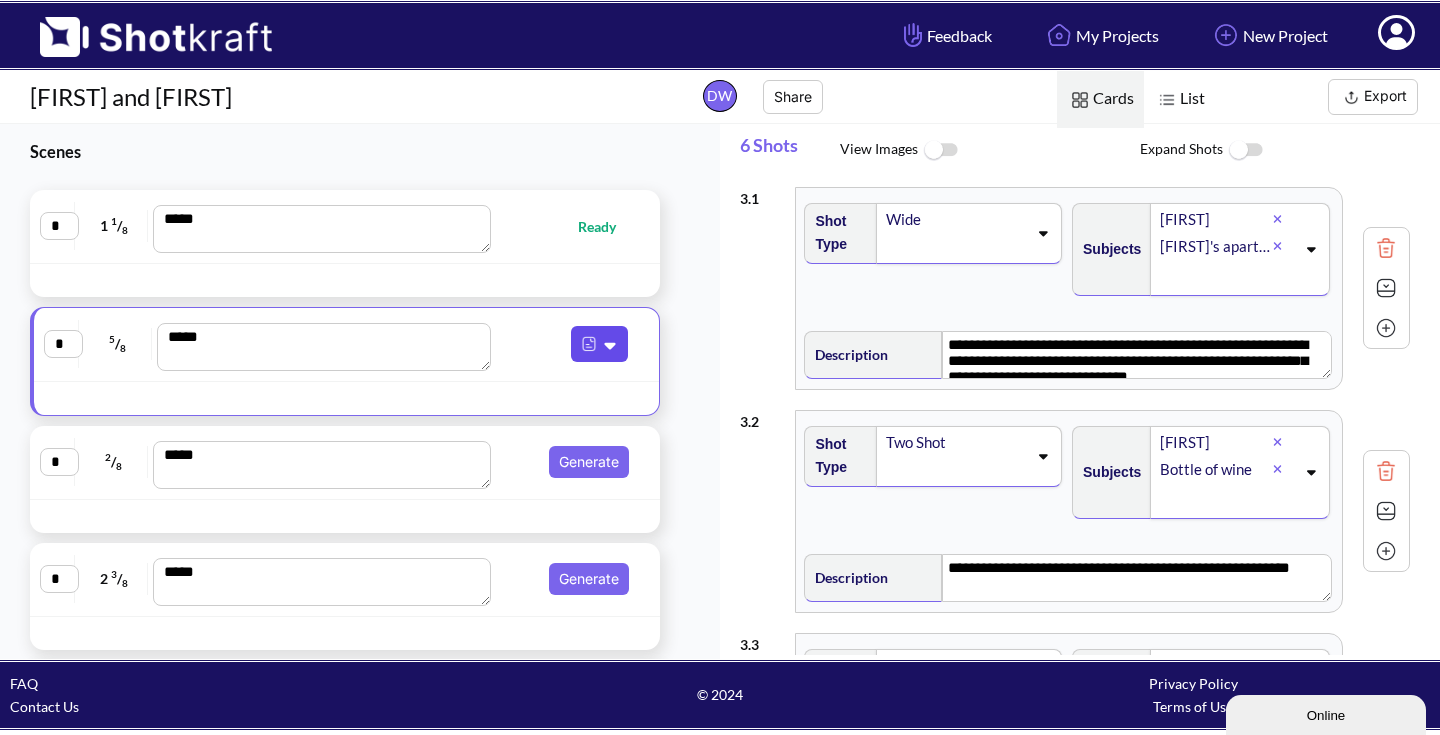 click 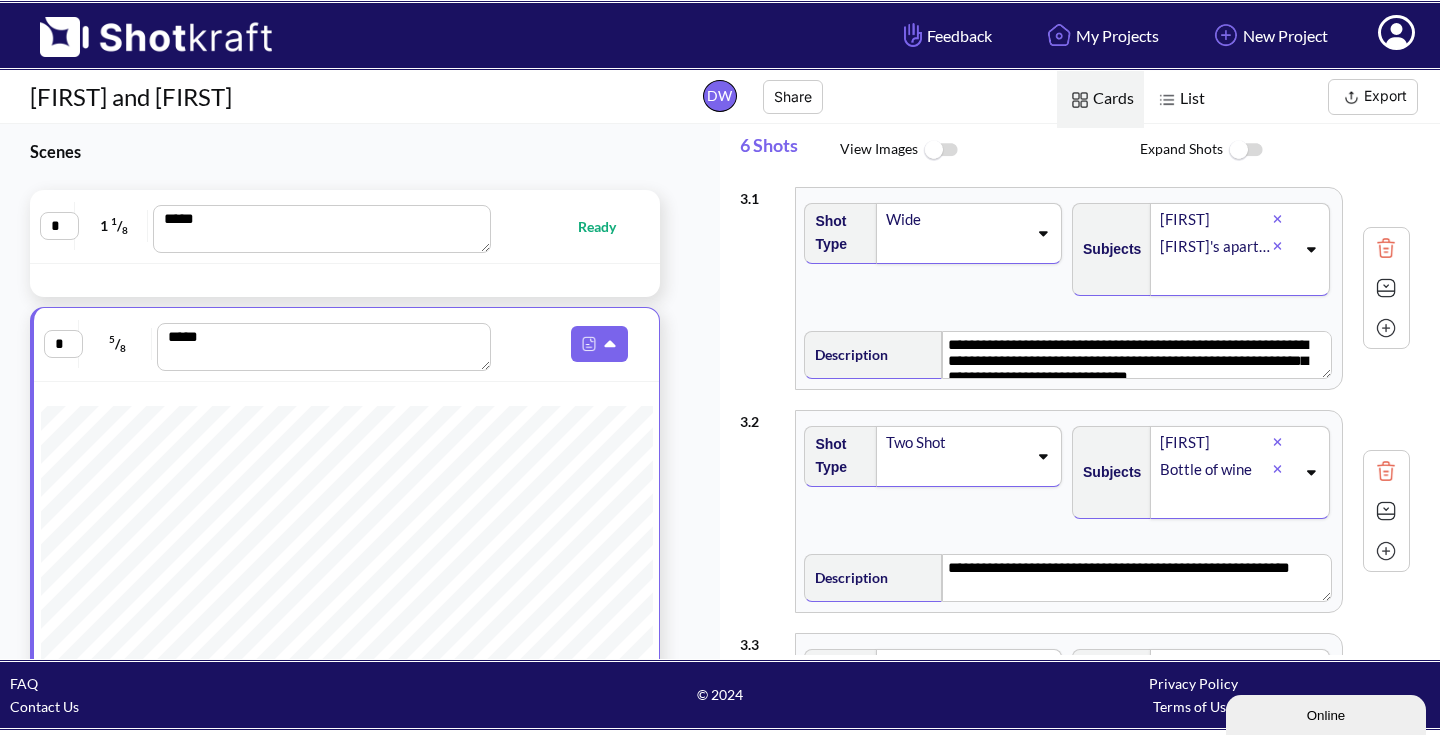 click on "List" at bounding box center (1179, 99) 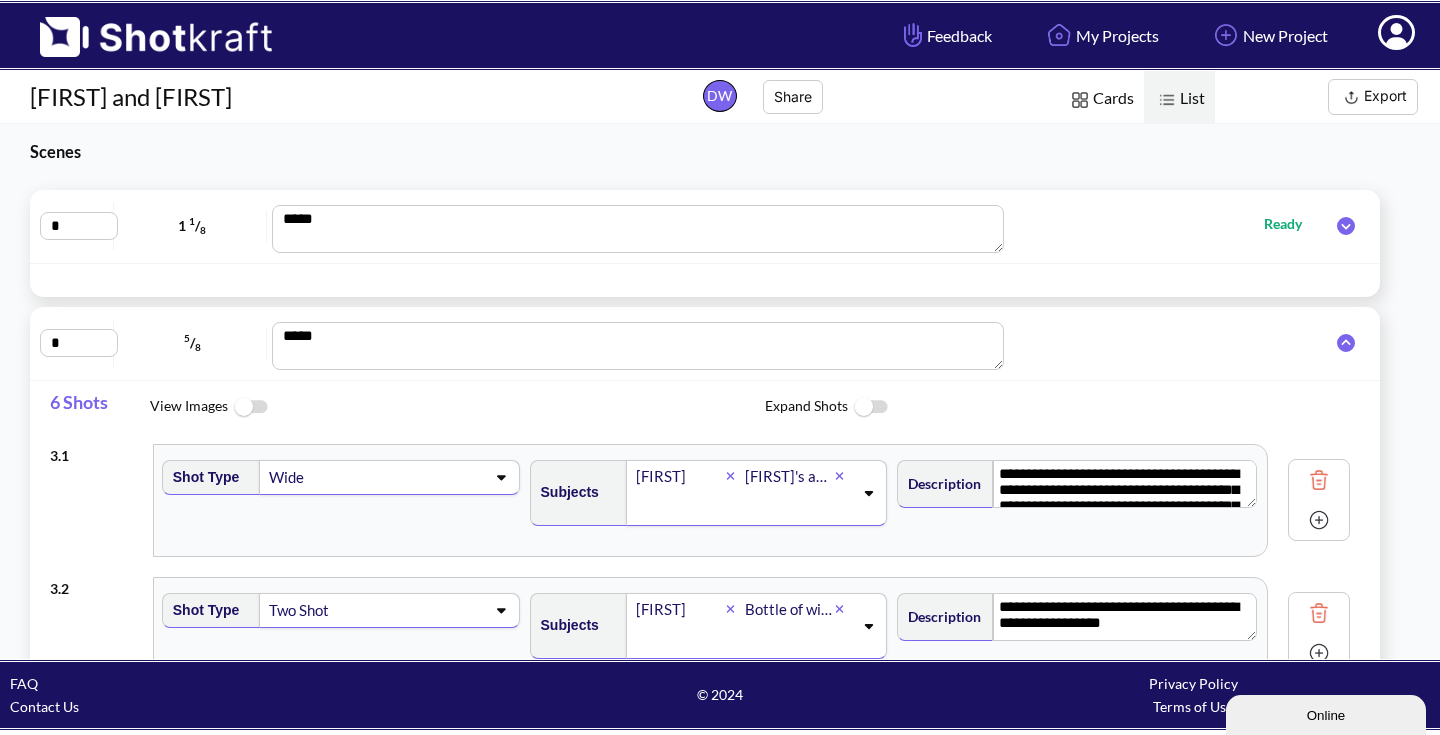 click at bounding box center (1351, 97) 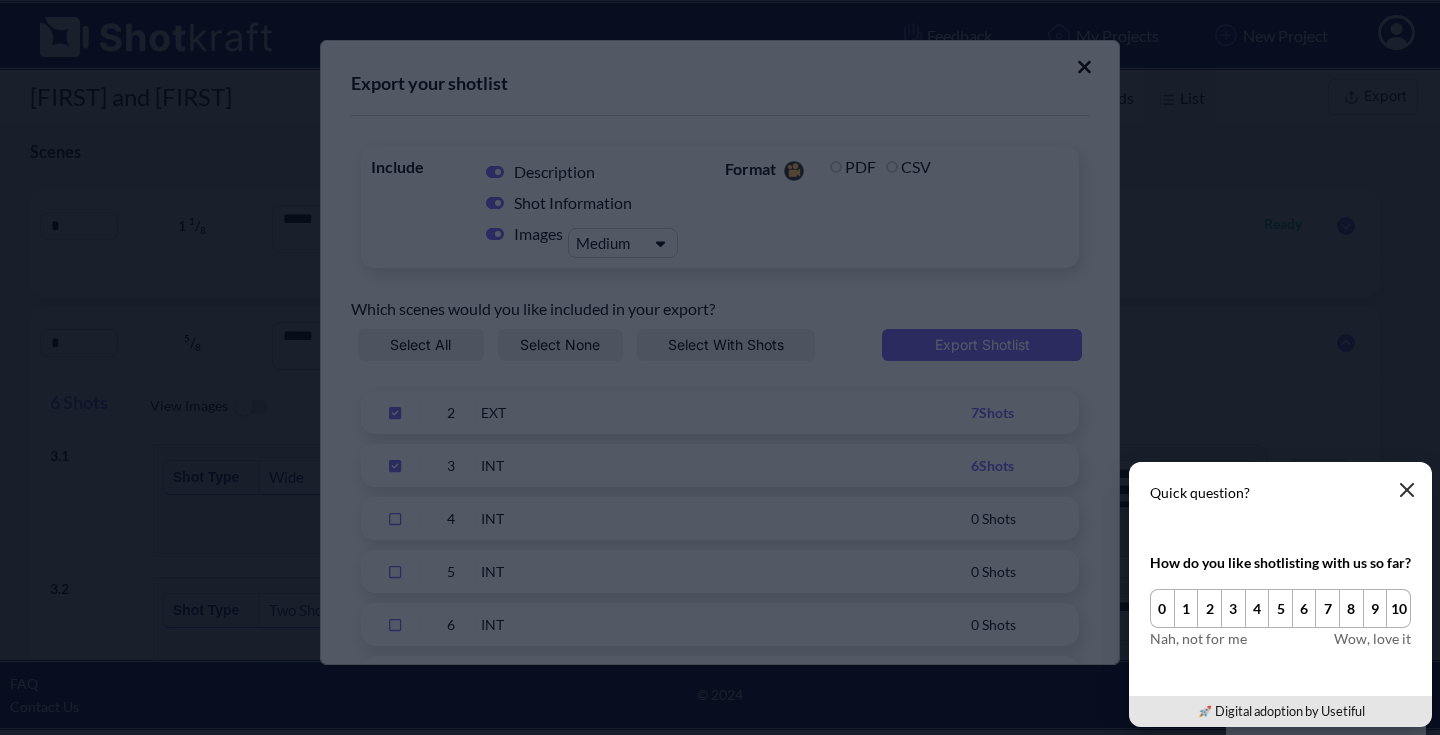 click 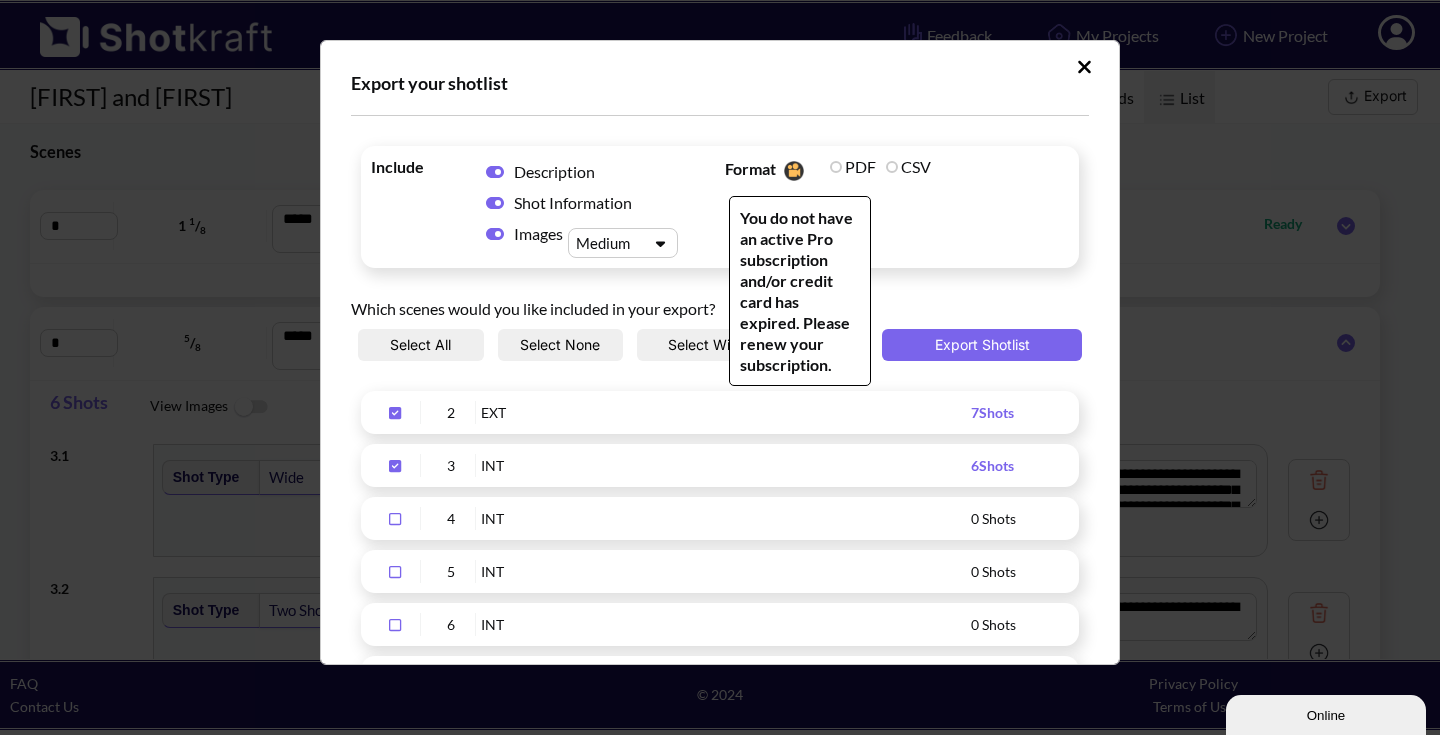 click on "PDF" at bounding box center (853, 166) 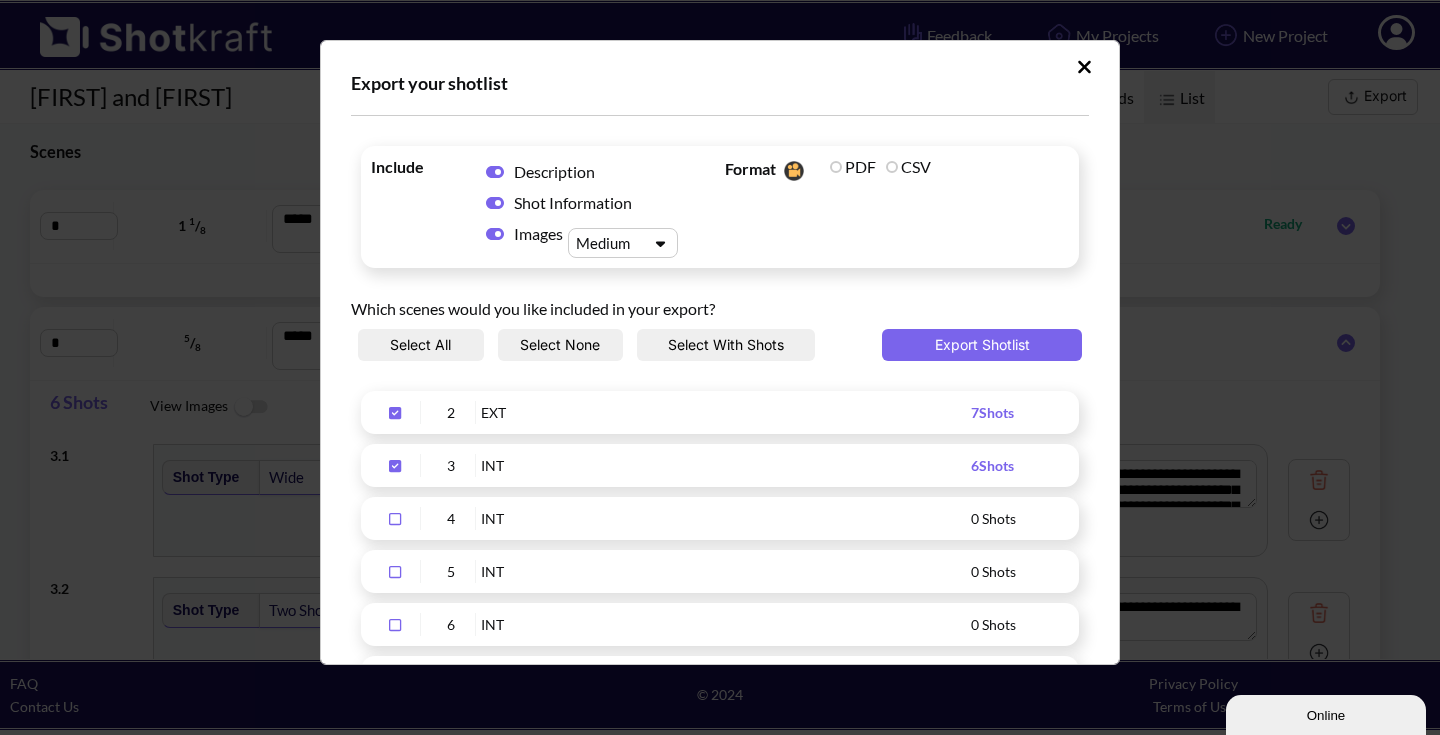 click 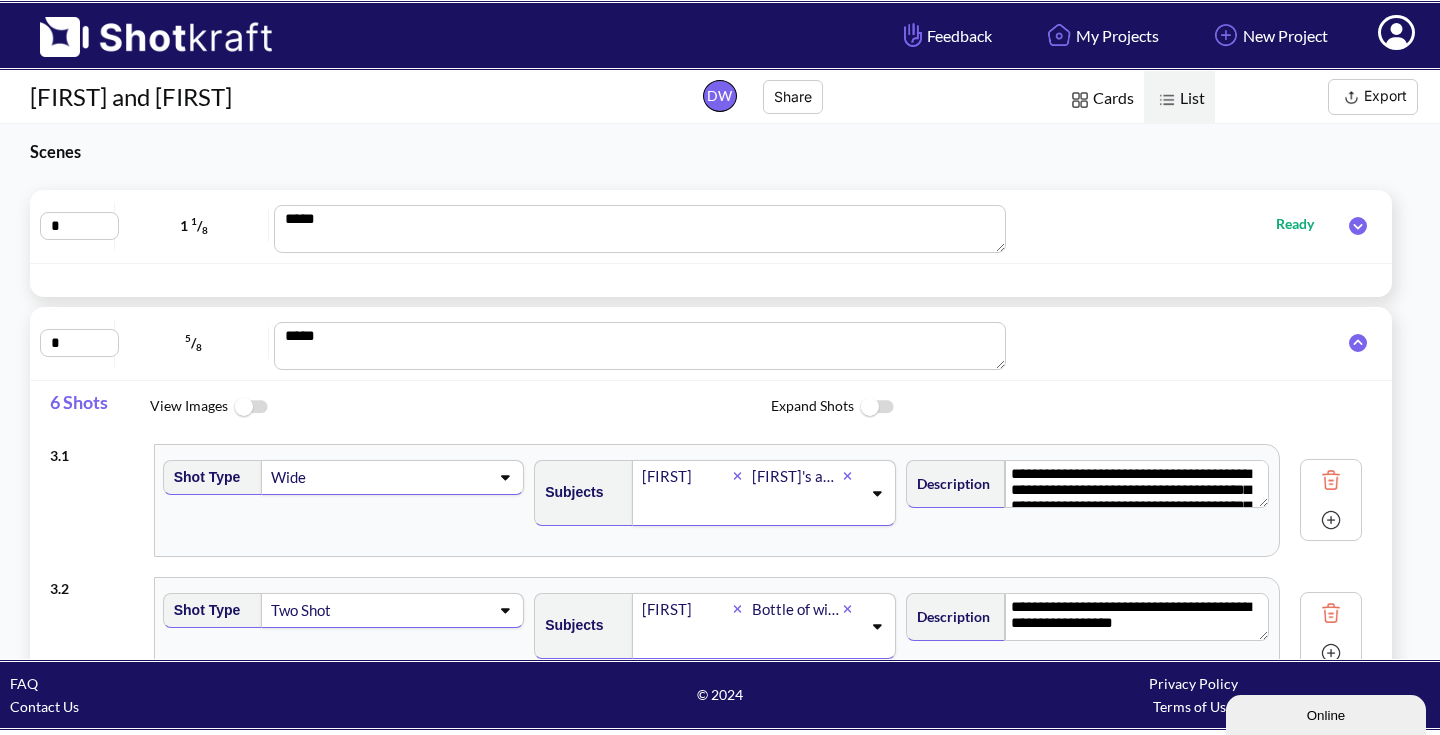 scroll, scrollTop: 0, scrollLeft: 0, axis: both 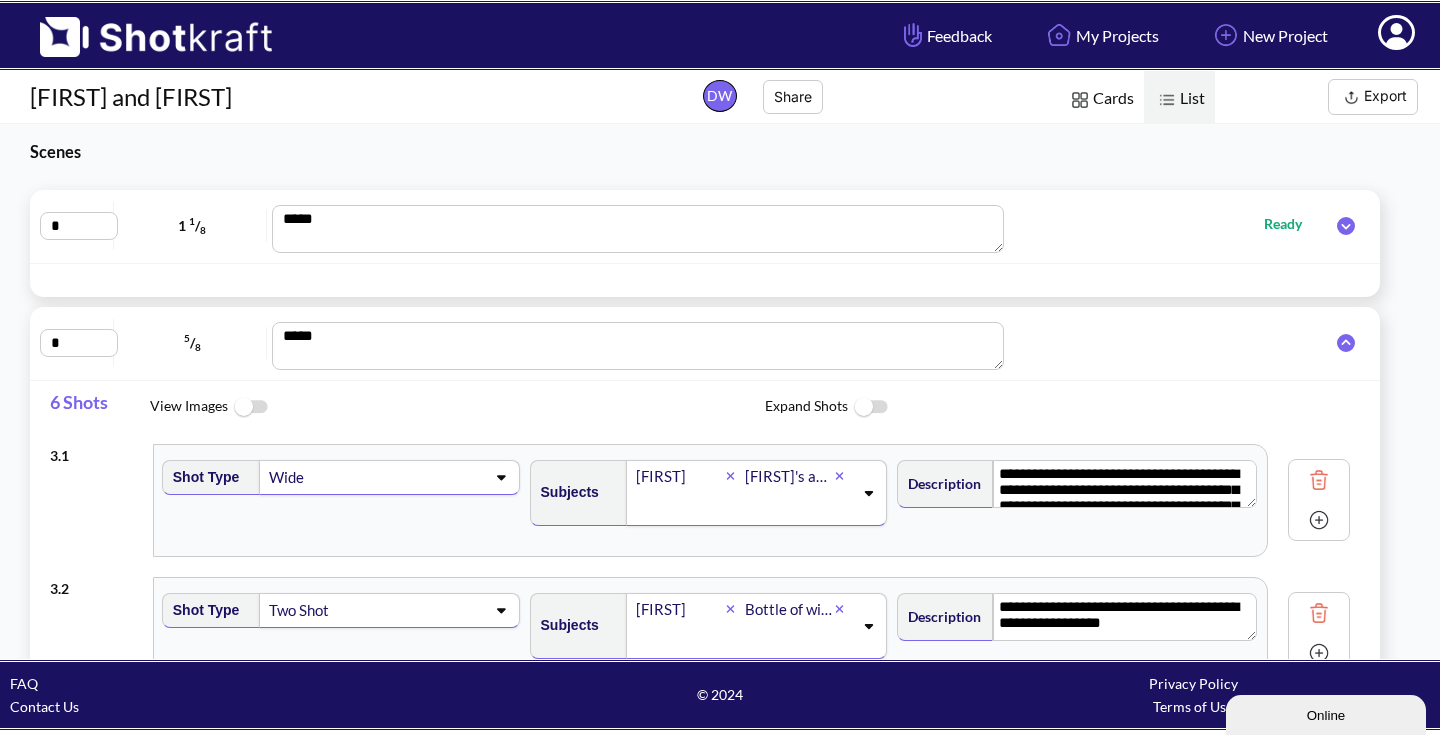 click 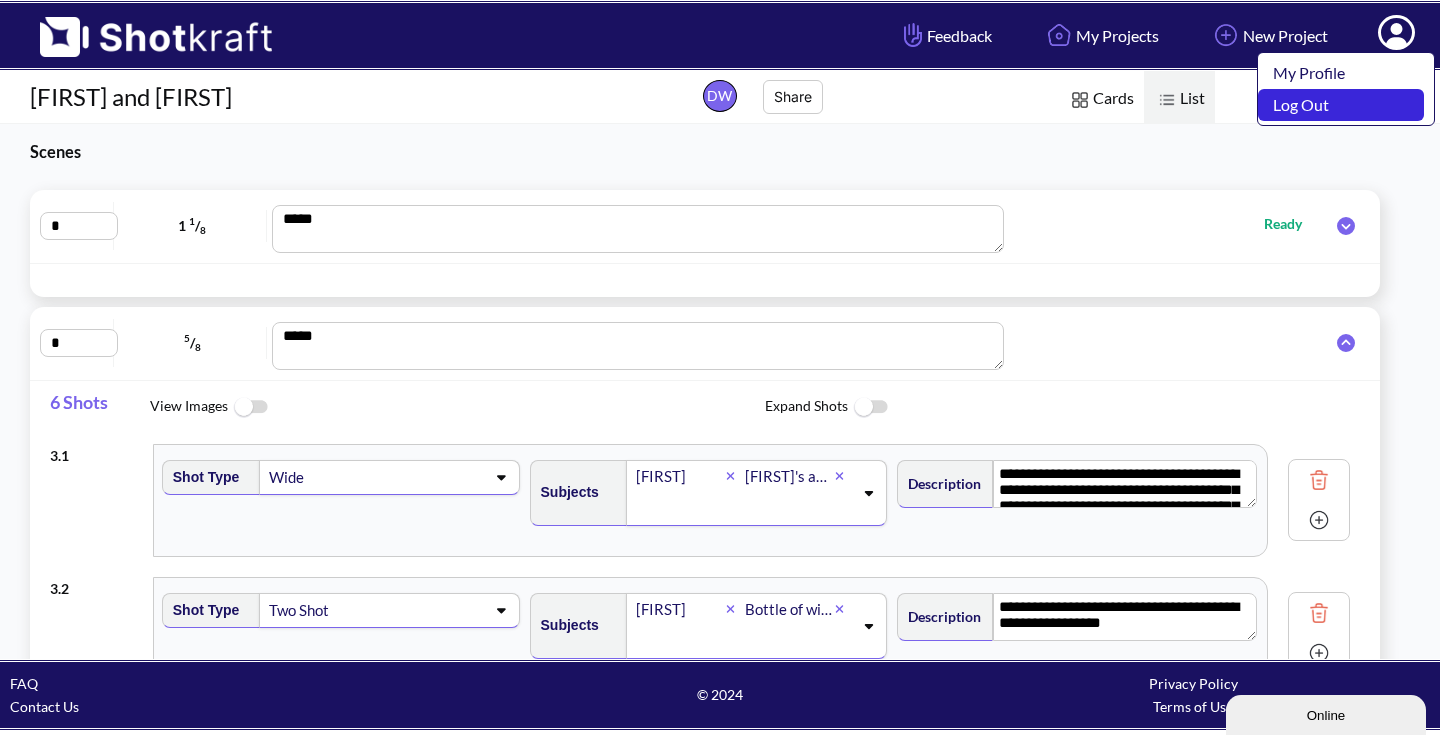 click on "Log Out" at bounding box center [1341, 105] 